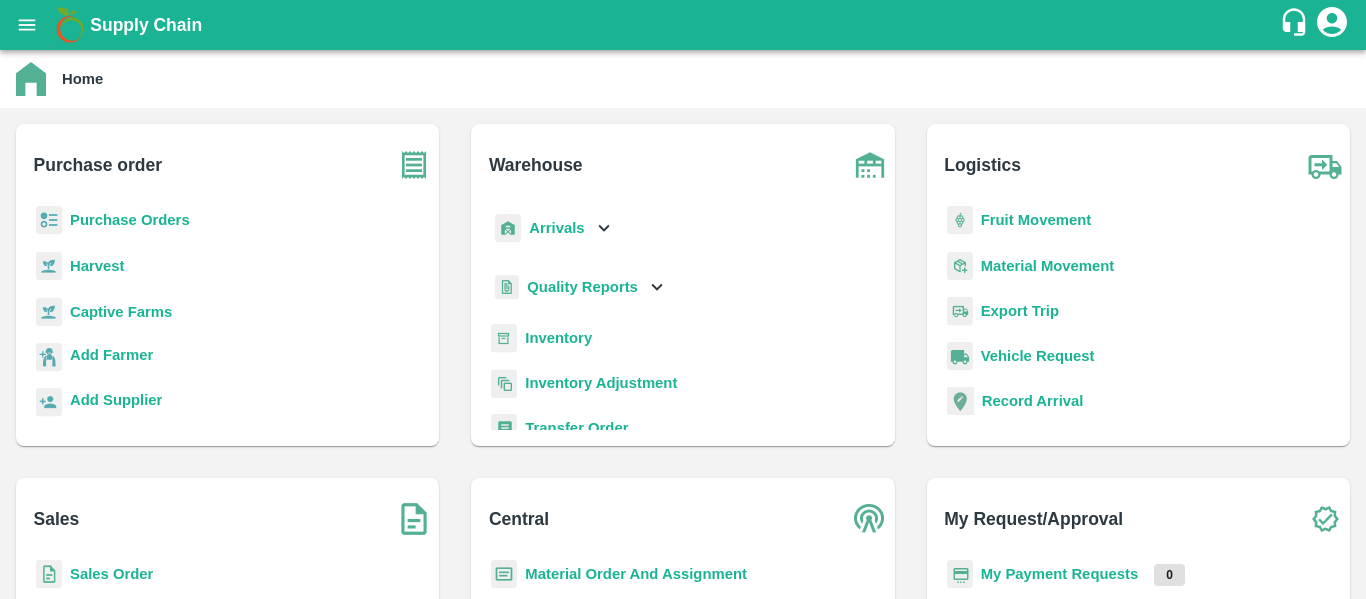 scroll, scrollTop: 0, scrollLeft: 0, axis: both 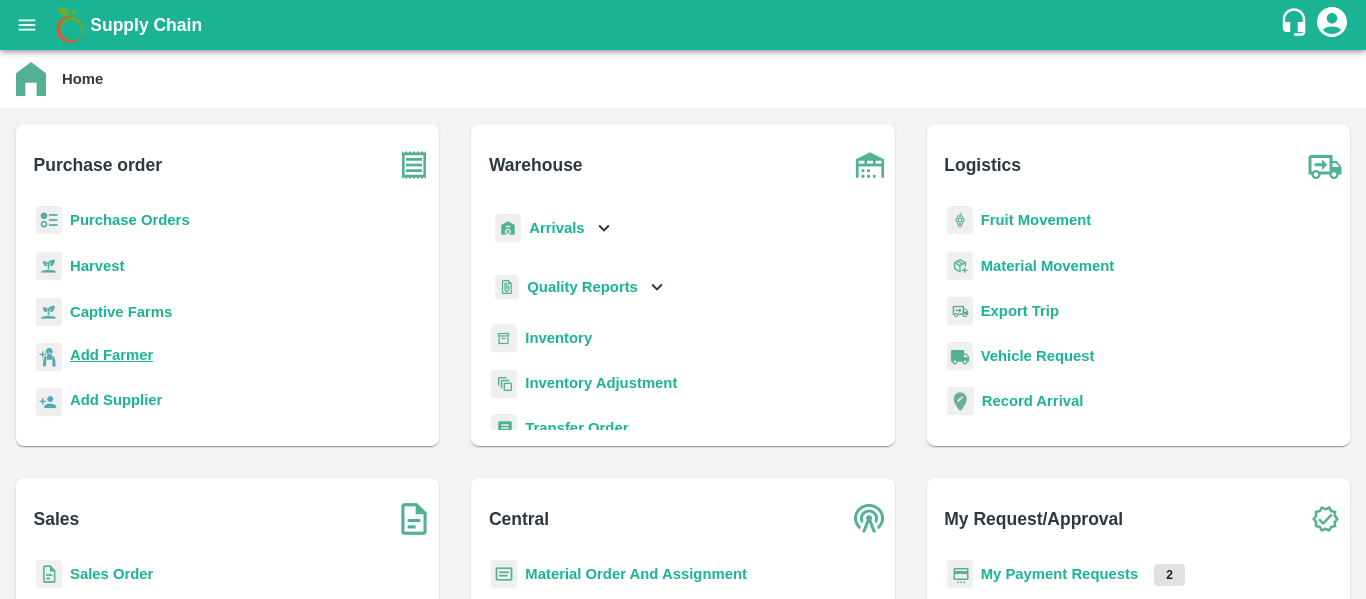 click on "Add Farmer" at bounding box center [111, 355] 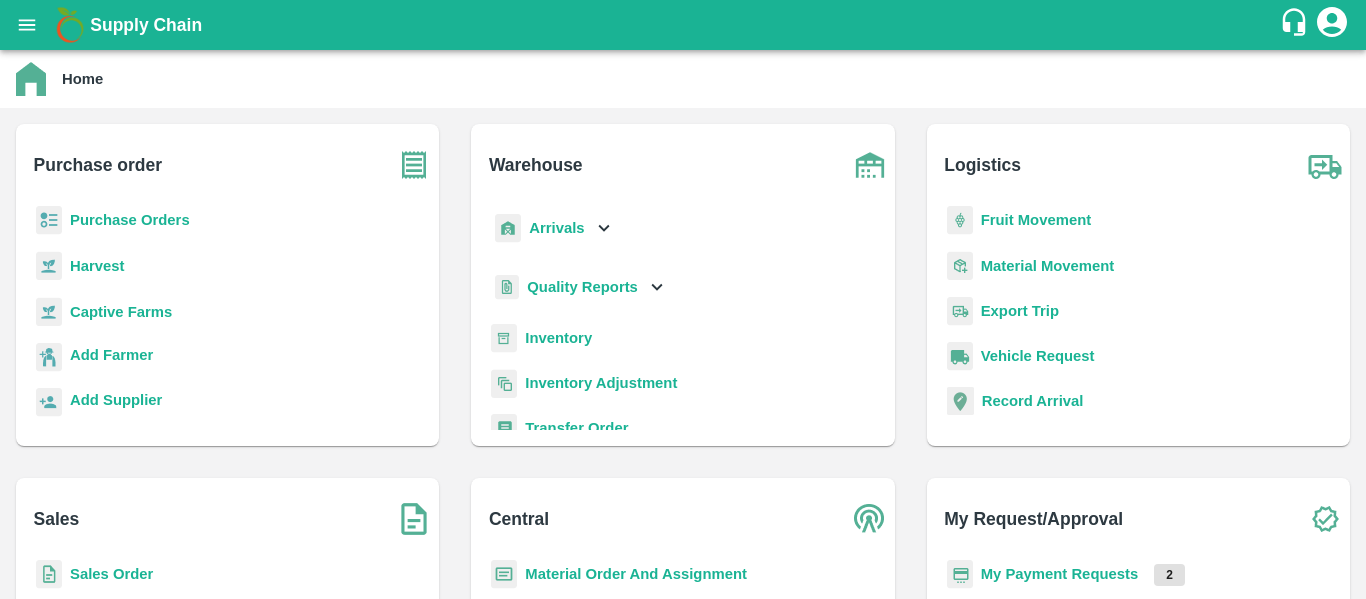 click on "Purchase Orders" at bounding box center (130, 220) 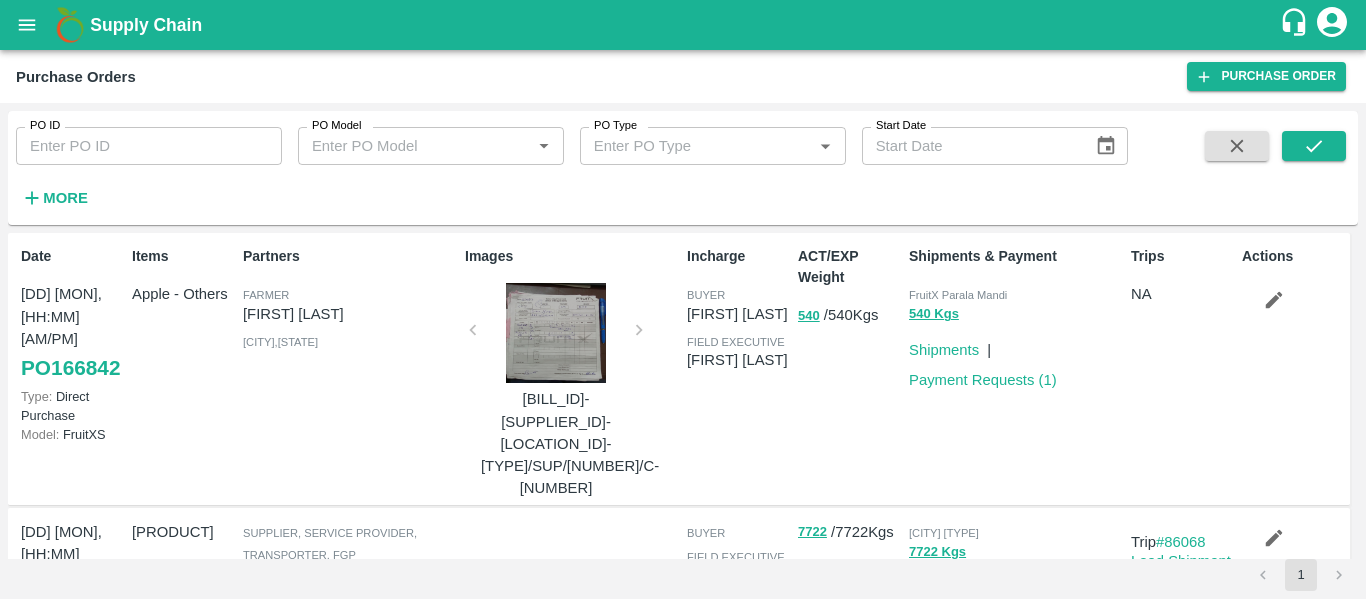 click on "More" at bounding box center [65, 198] 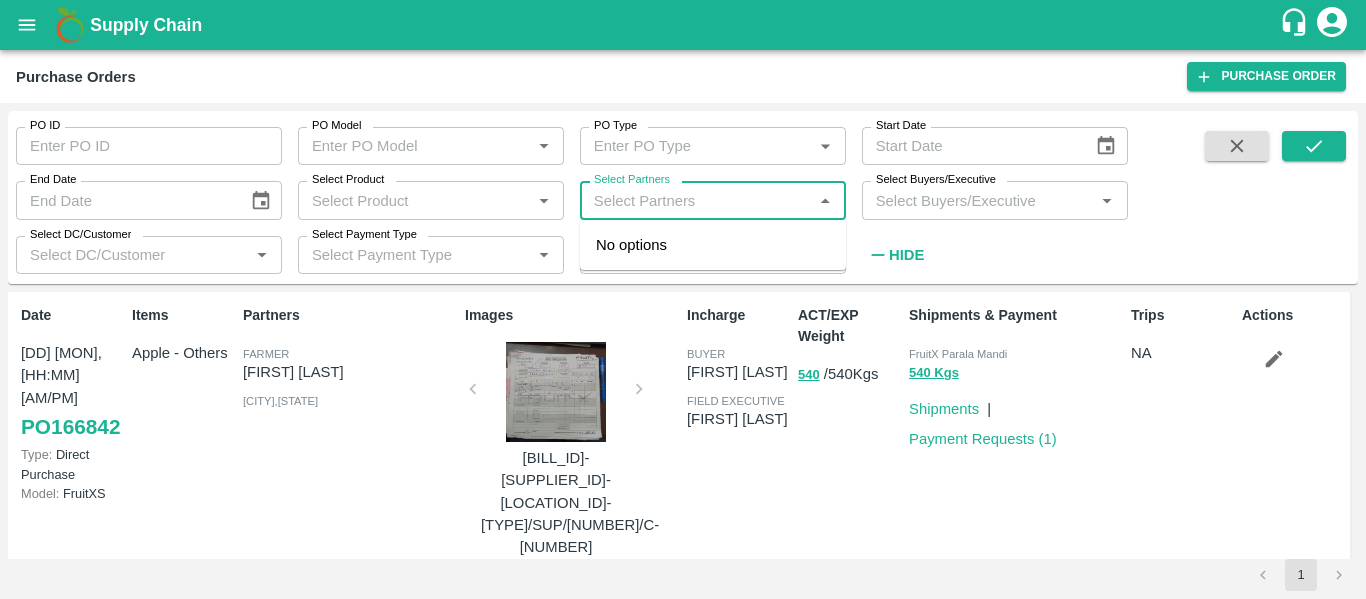 click on "Select Partners" at bounding box center (696, 200) 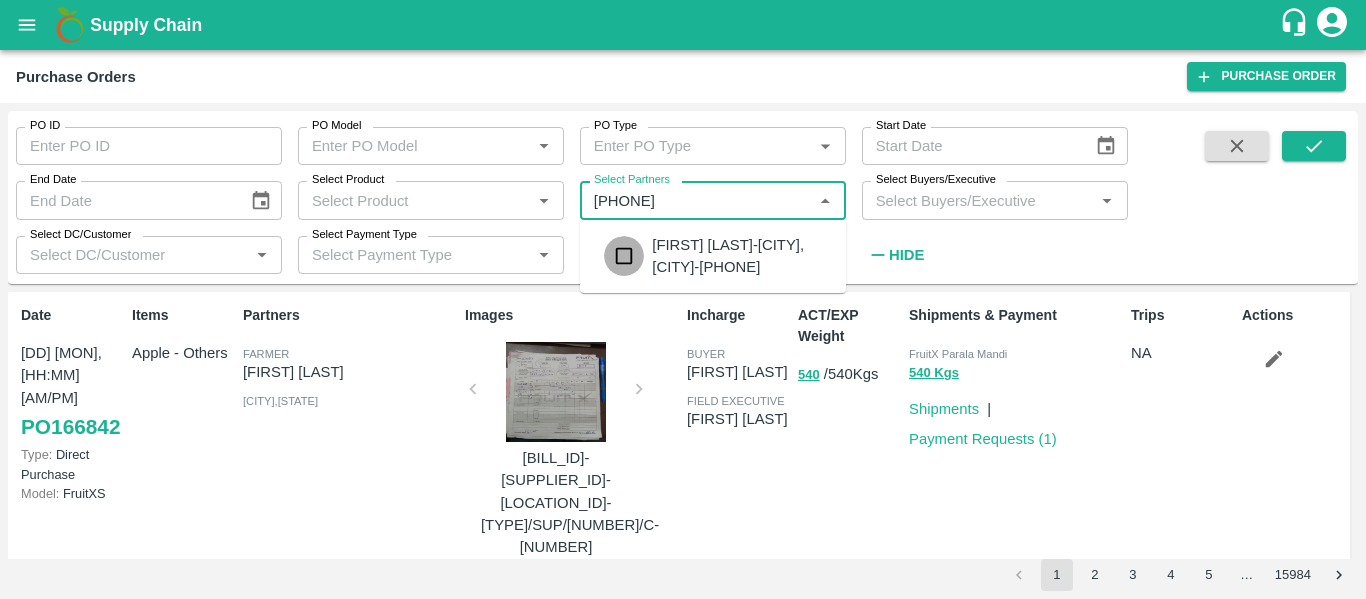 click at bounding box center (624, 256) 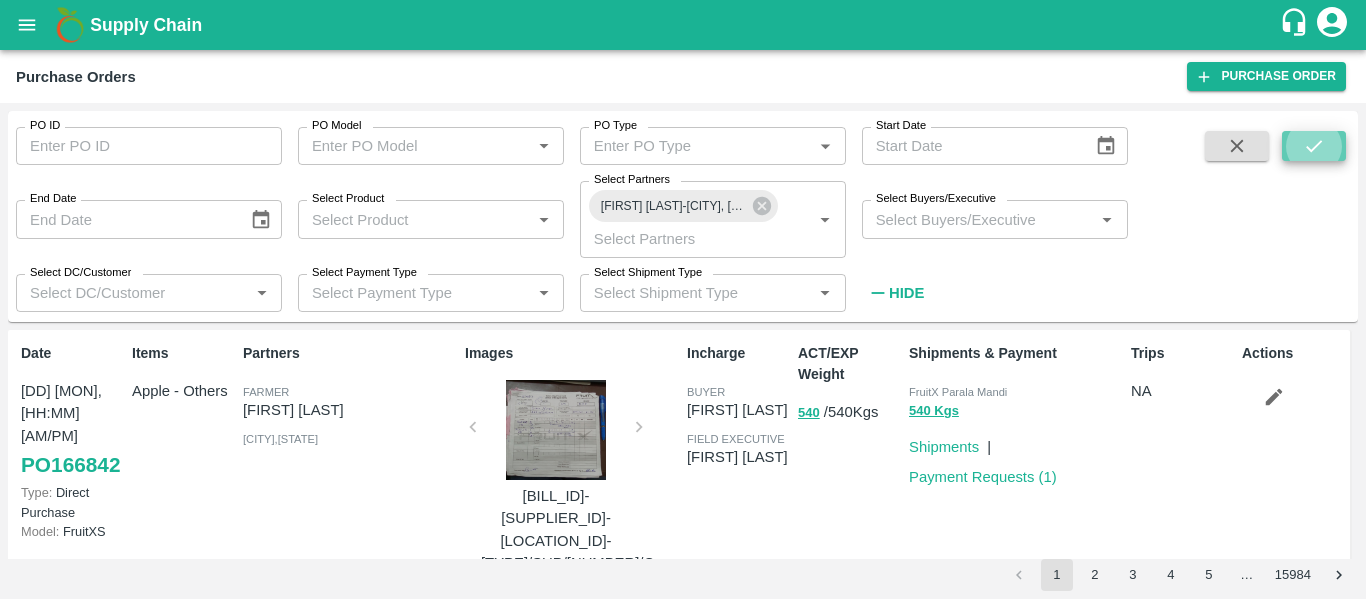 click 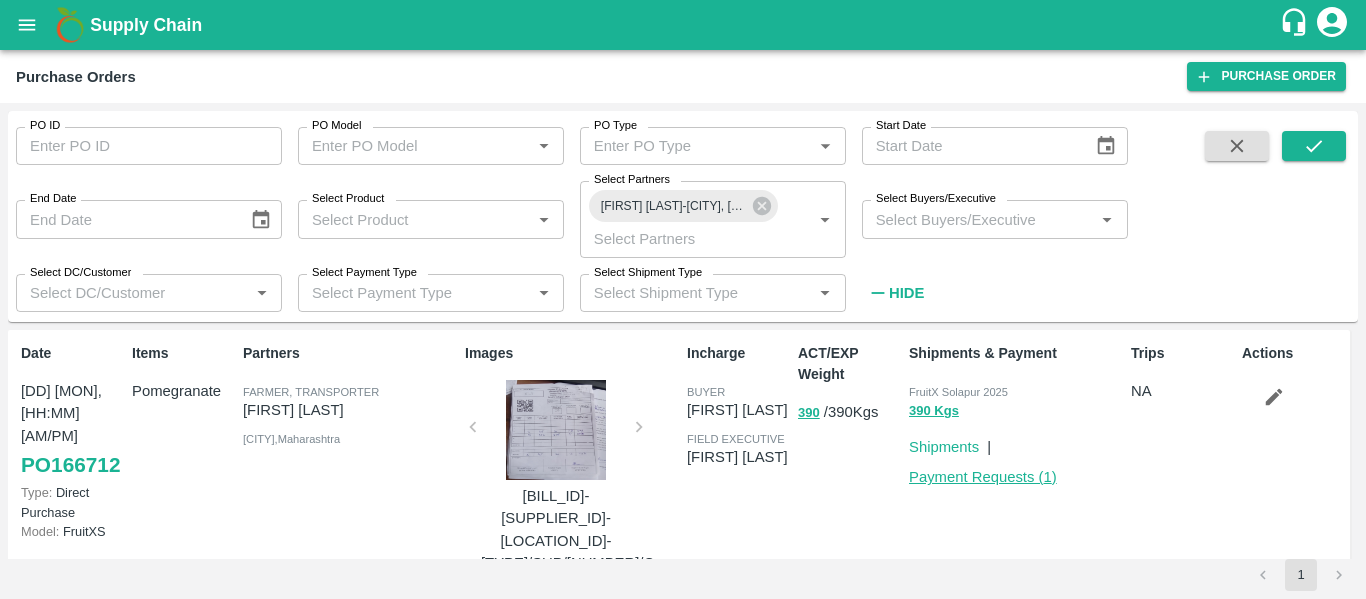 click on "Payment Requests ( 1 )" at bounding box center [983, 477] 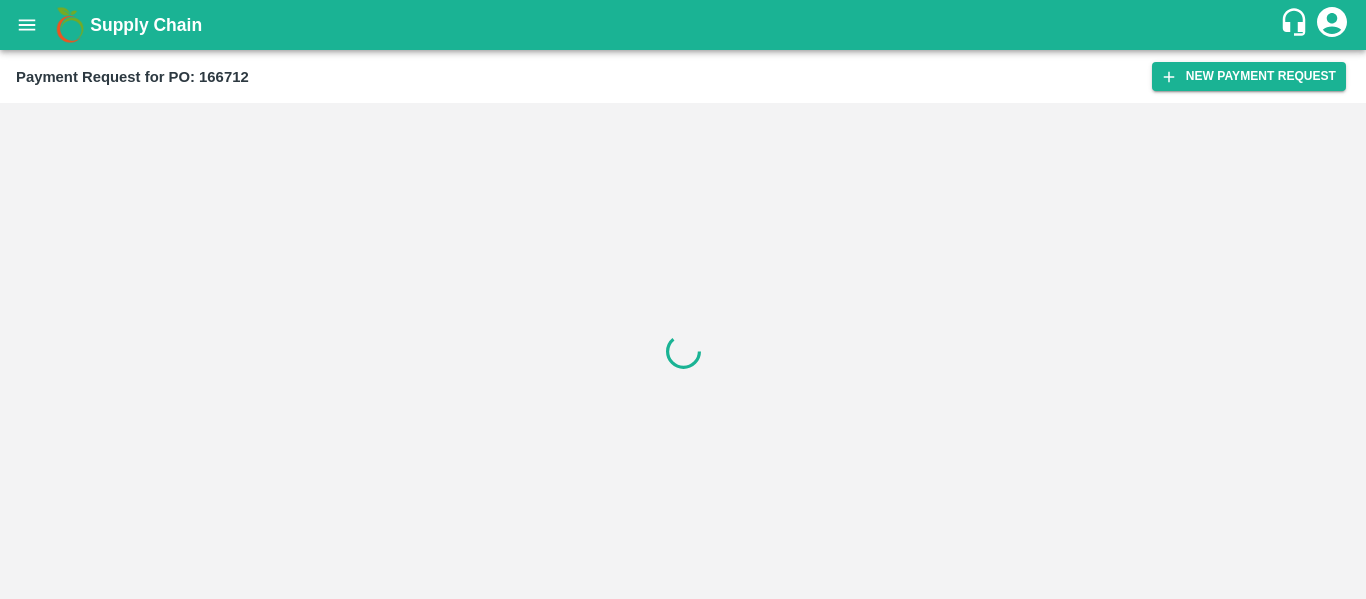 scroll, scrollTop: 0, scrollLeft: 0, axis: both 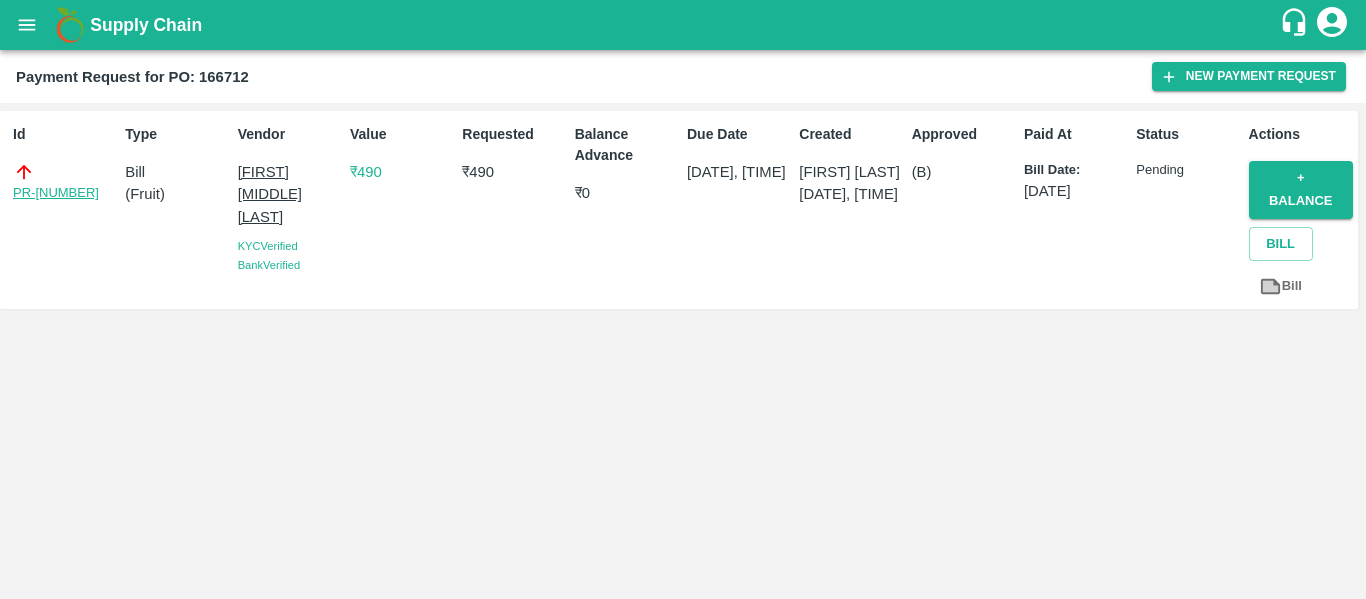 click on "PR-246657" at bounding box center [56, 193] 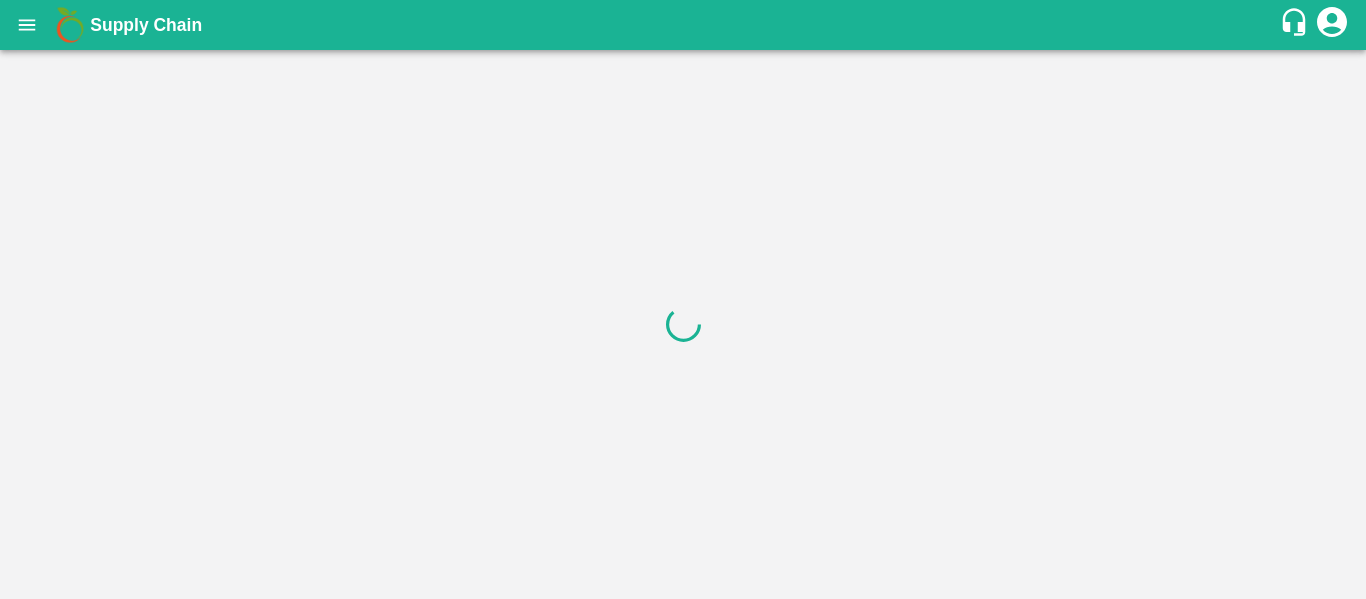 scroll, scrollTop: 0, scrollLeft: 0, axis: both 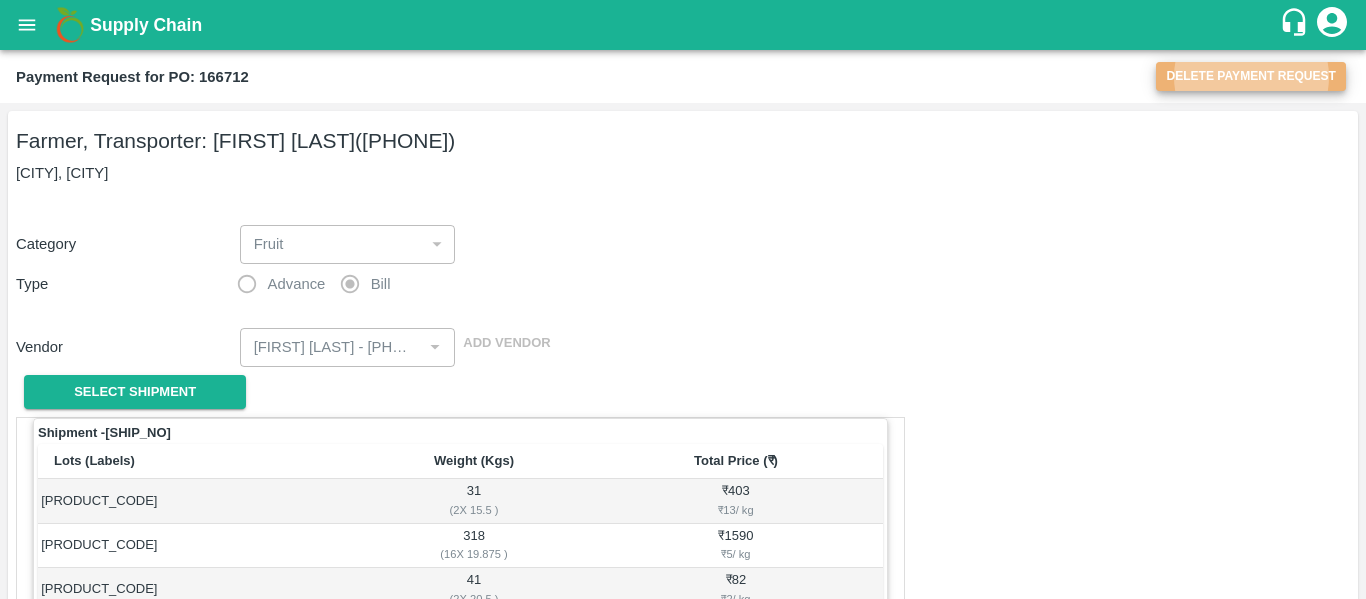 click on "Delete Payment Request" at bounding box center [1251, 76] 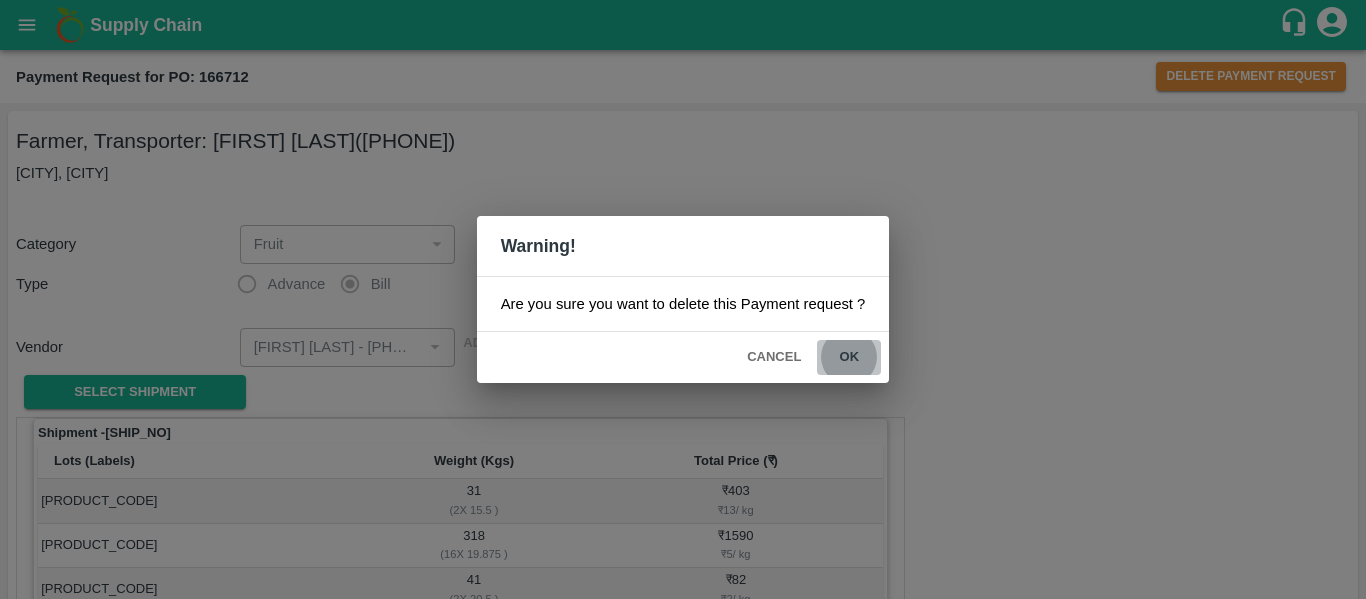click on "ok" at bounding box center [849, 357] 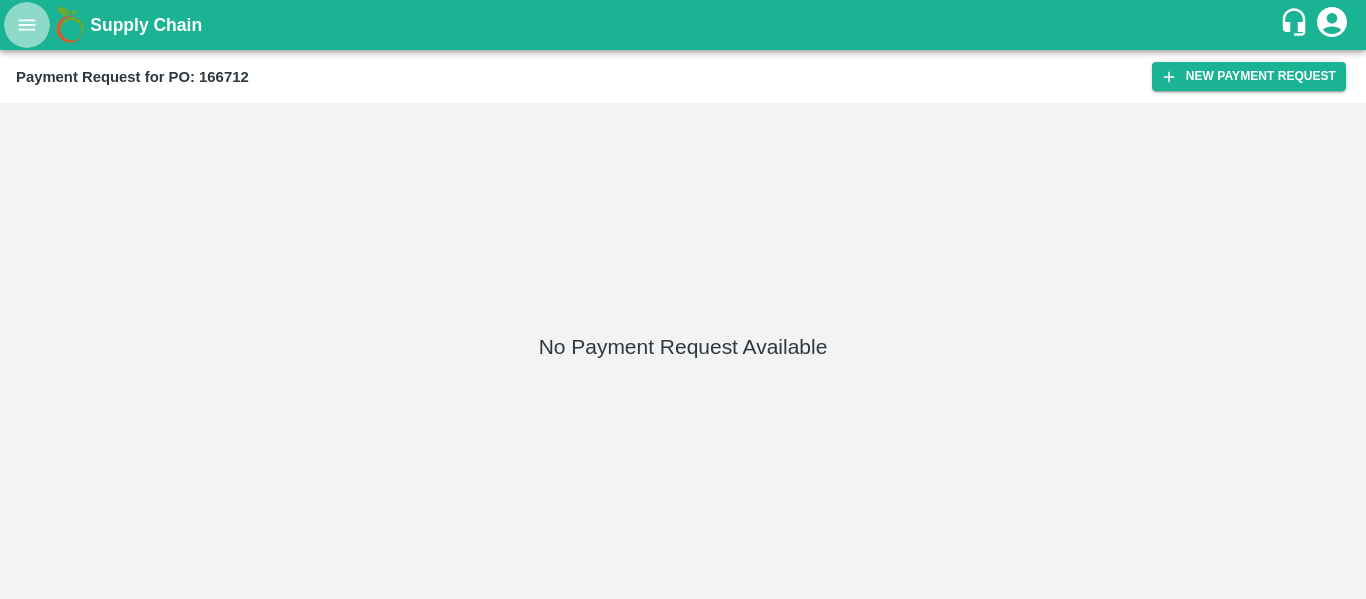 click 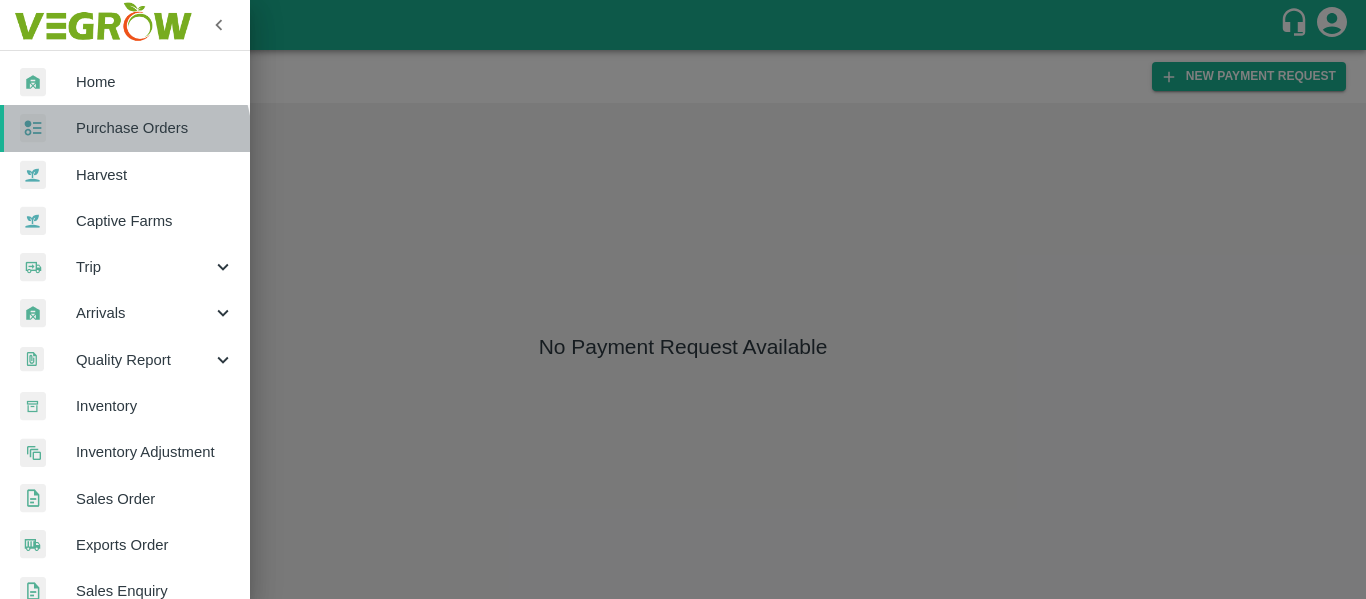 click on "Purchase Orders" at bounding box center (155, 128) 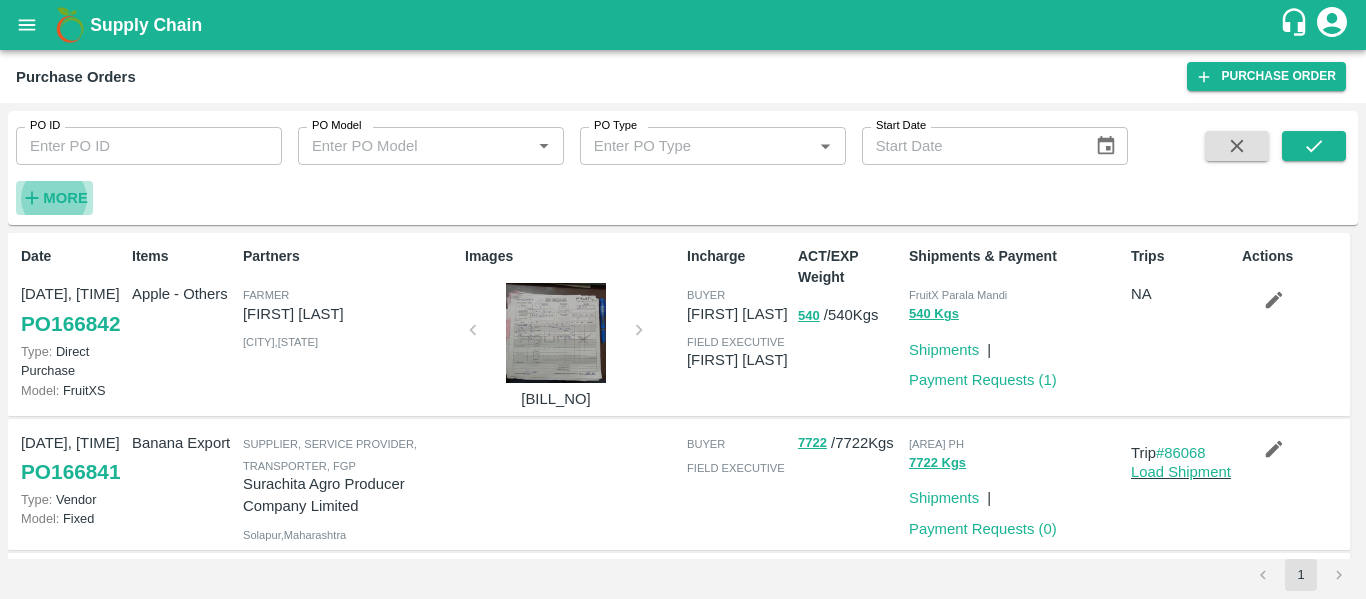 click on "More" at bounding box center (54, 198) 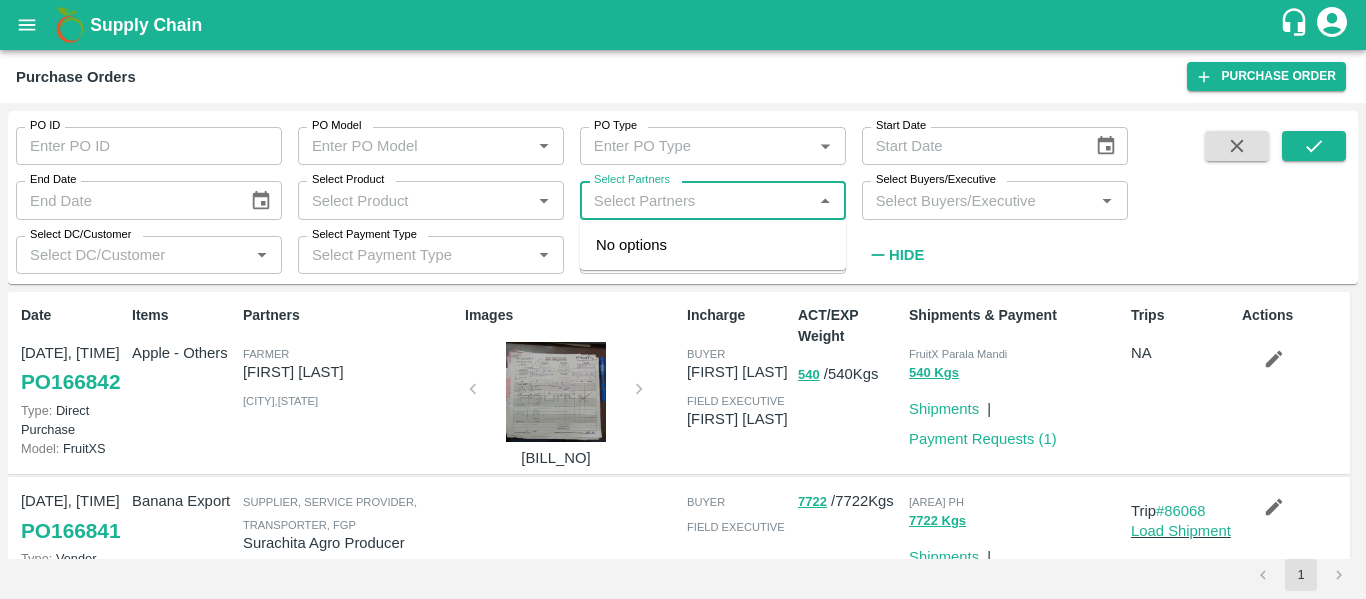 click on "Select Partners" at bounding box center [696, 200] 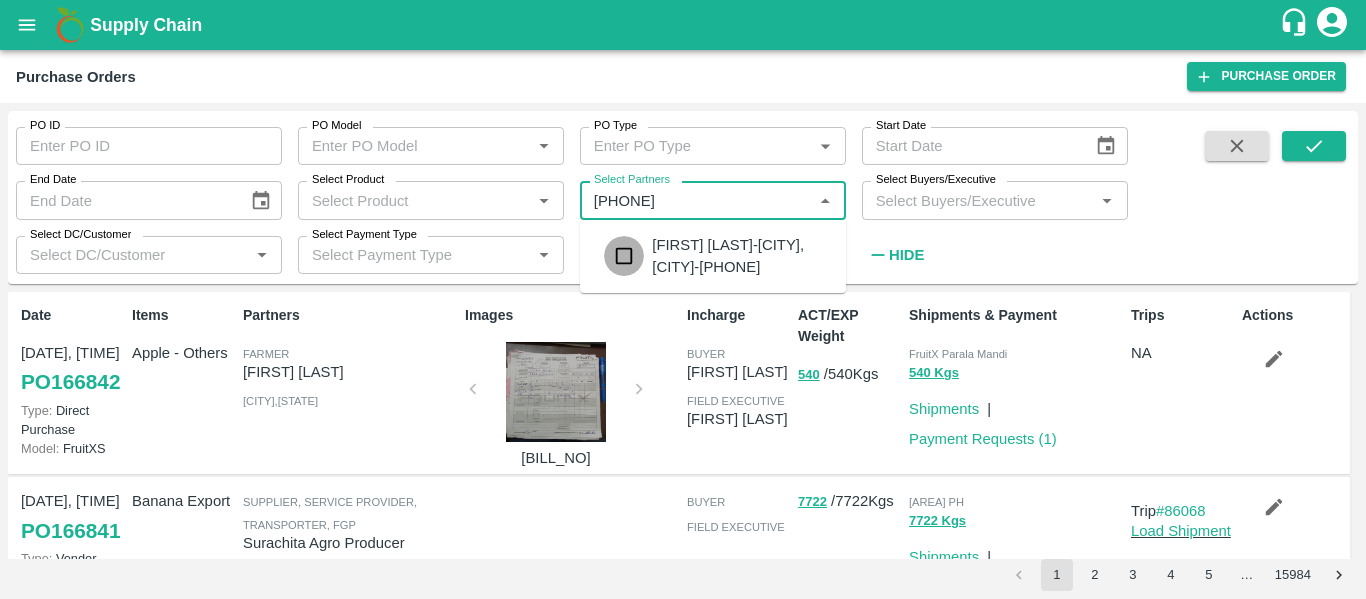 click at bounding box center [624, 256] 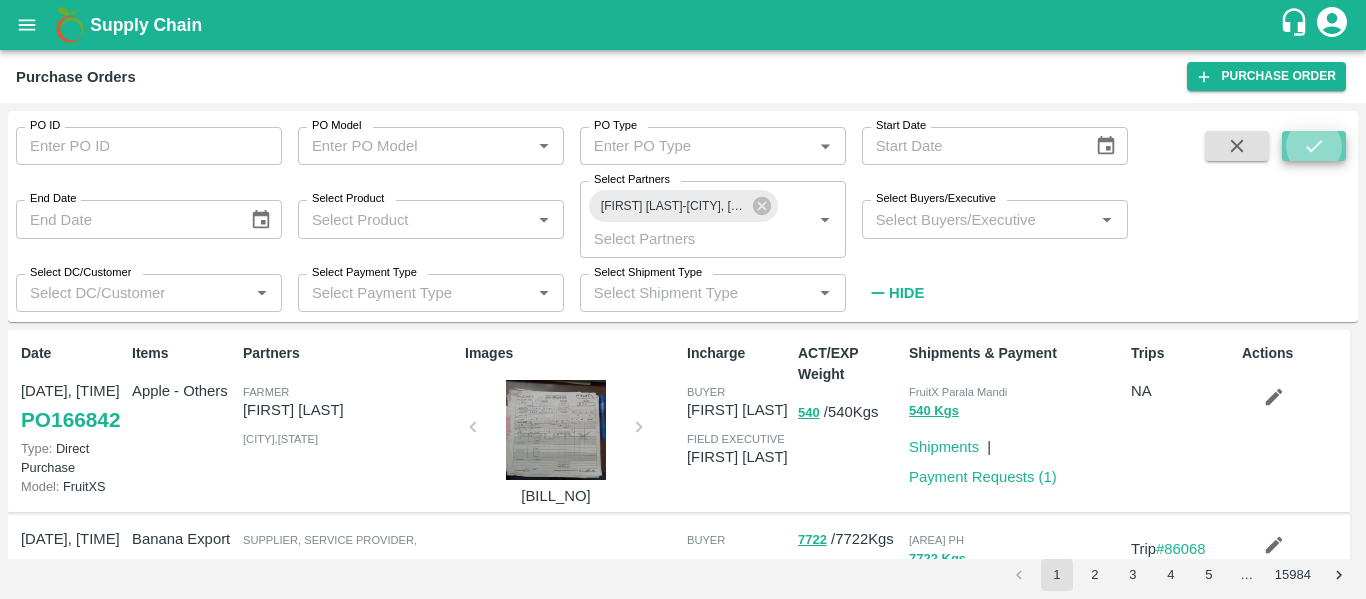 click 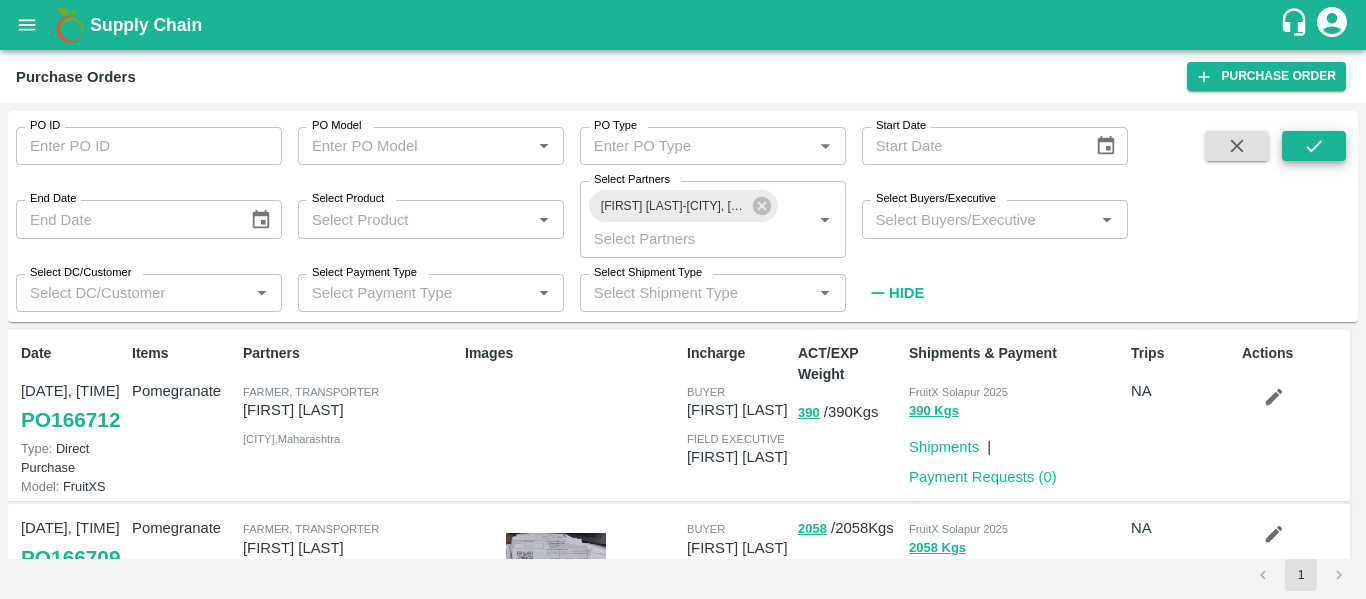click 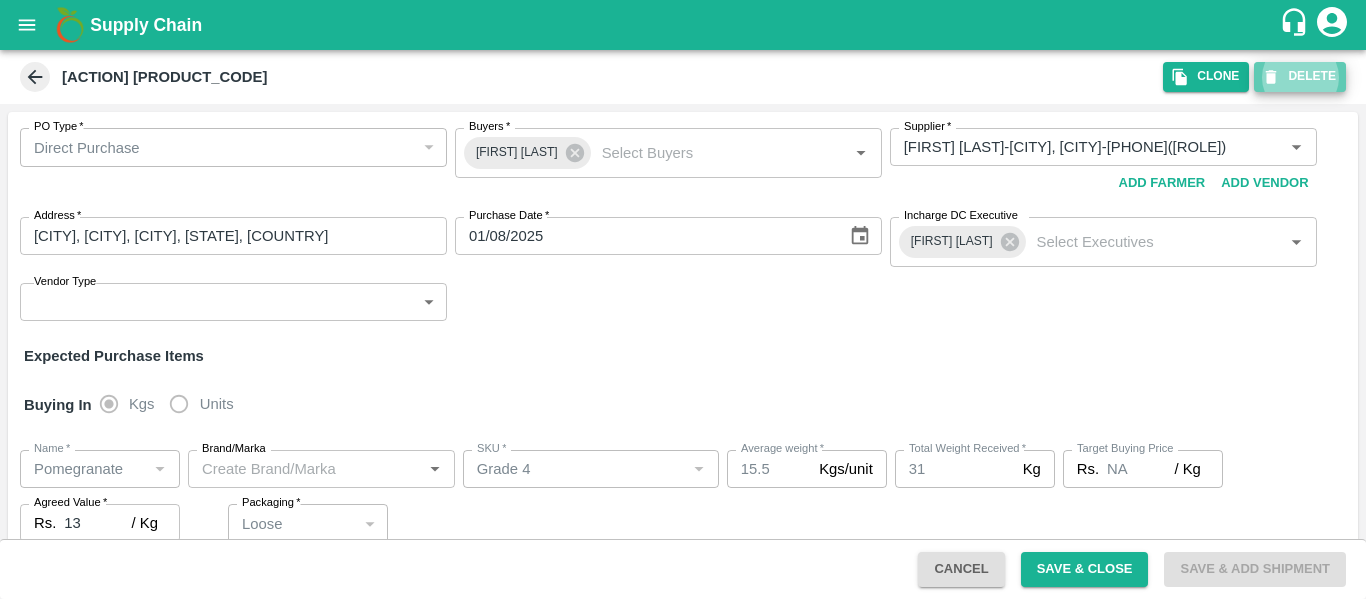 click on "DELETE" at bounding box center [1300, 76] 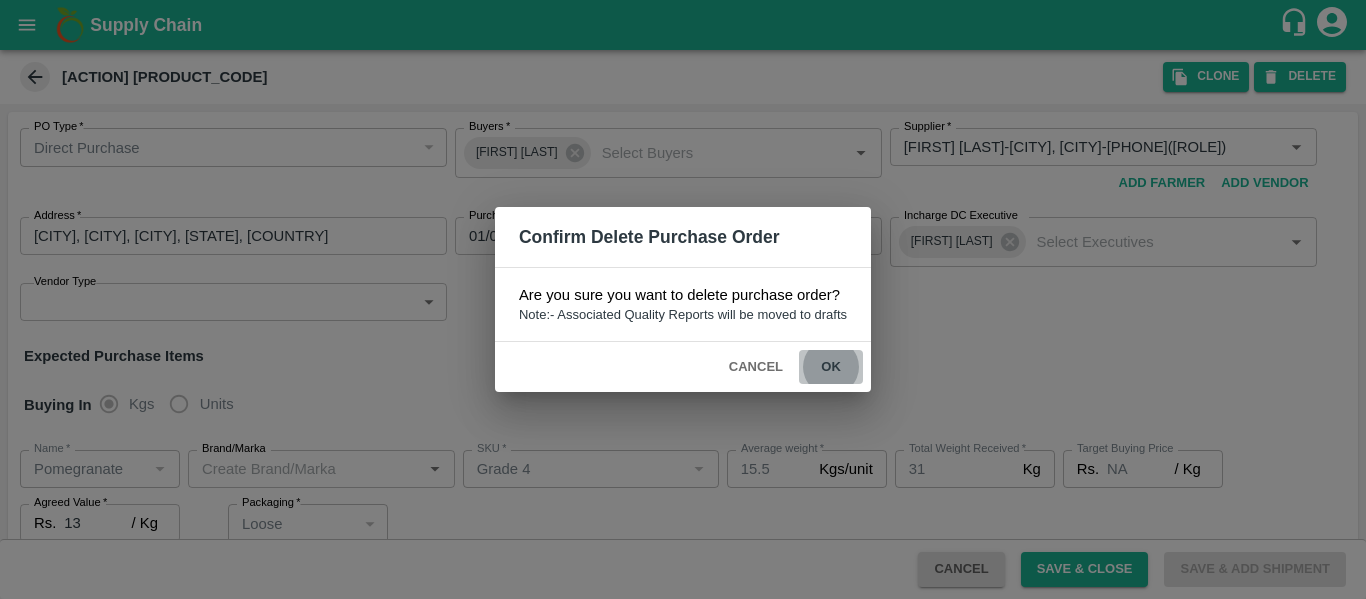 click on "ok" at bounding box center (831, 367) 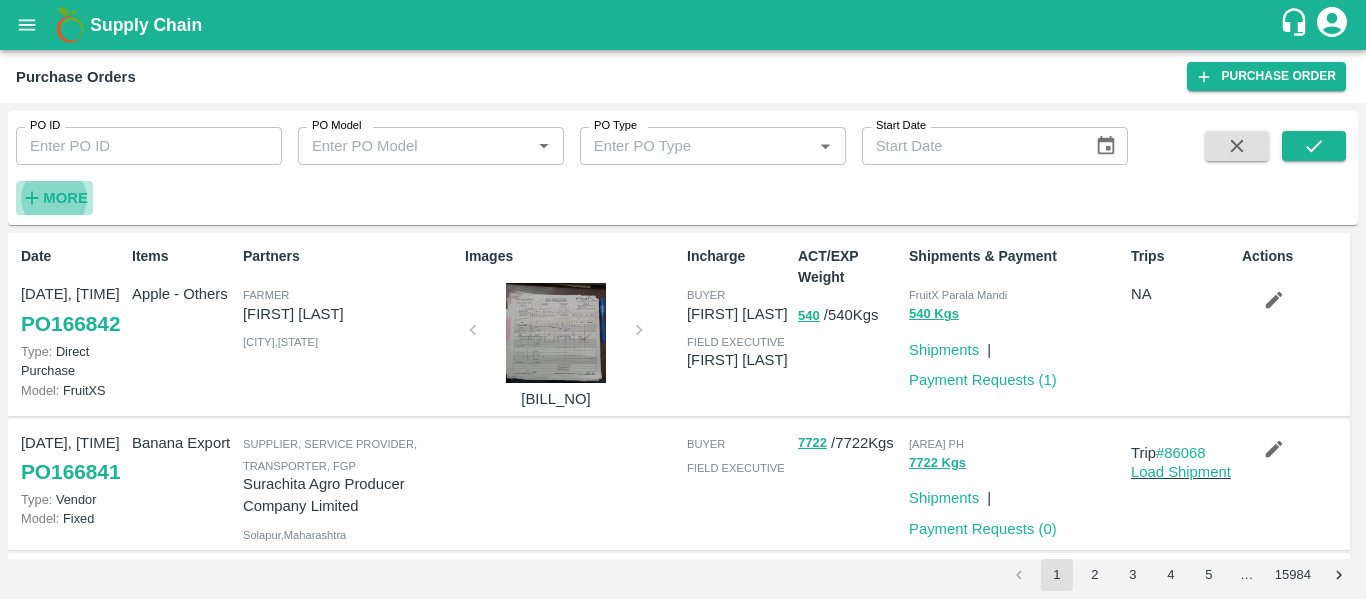 click on "More" at bounding box center [65, 198] 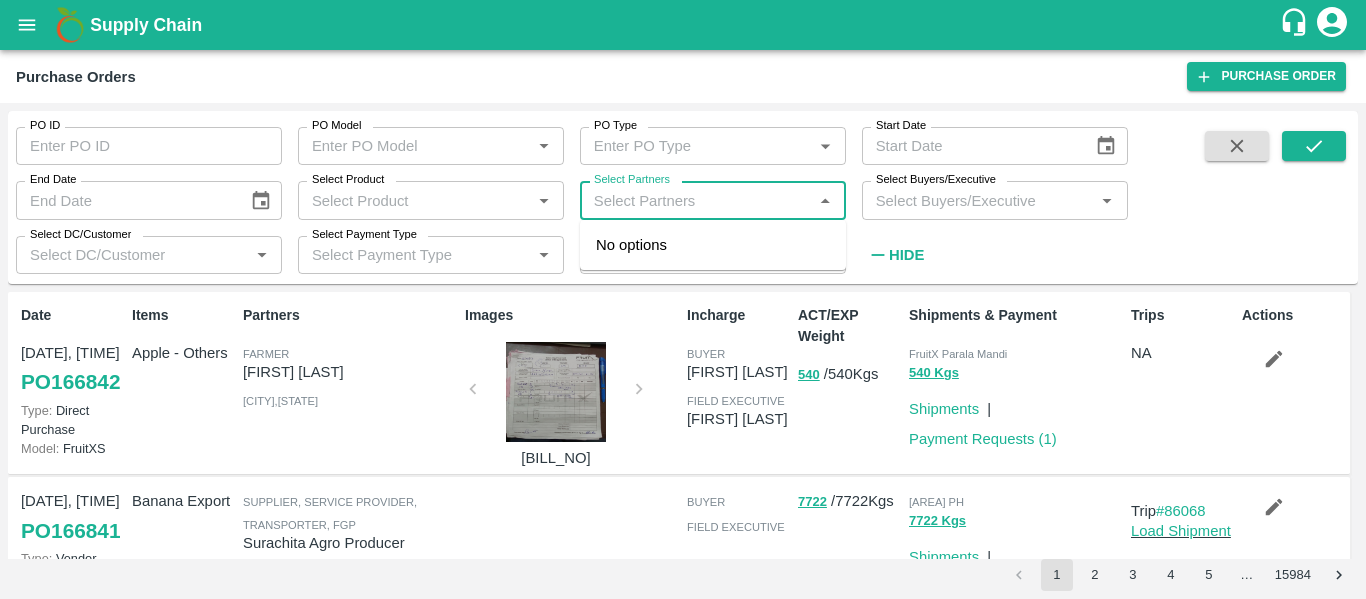 click on "Select Partners" at bounding box center [696, 200] 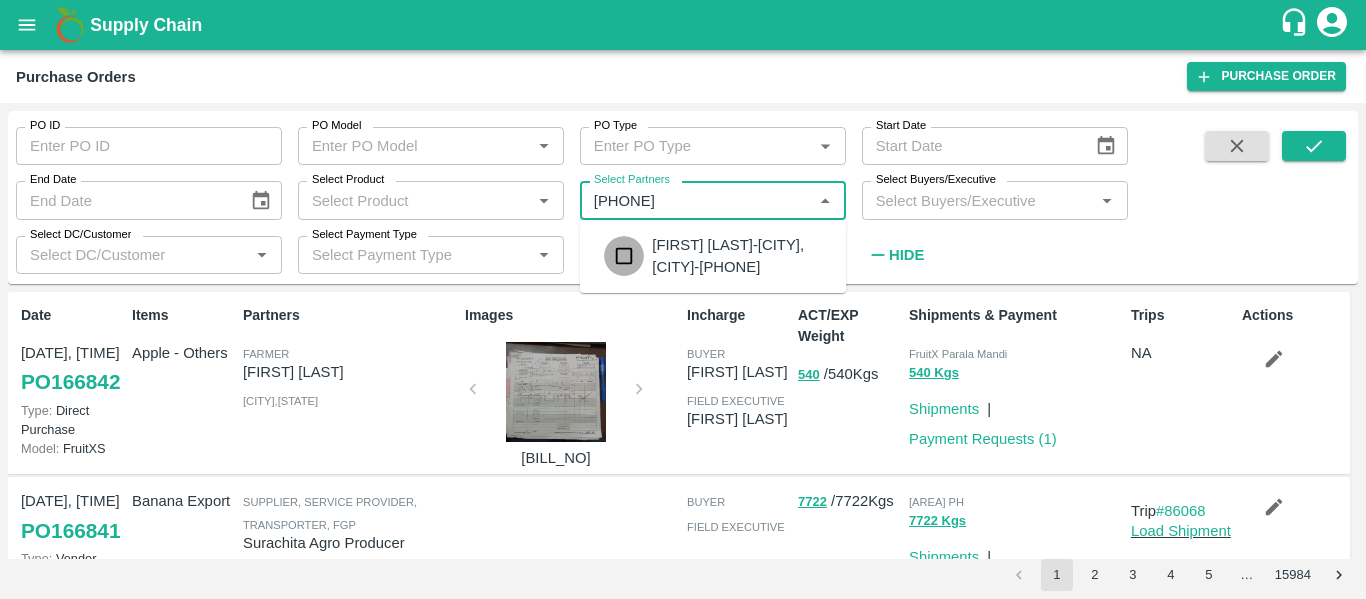 click at bounding box center (624, 256) 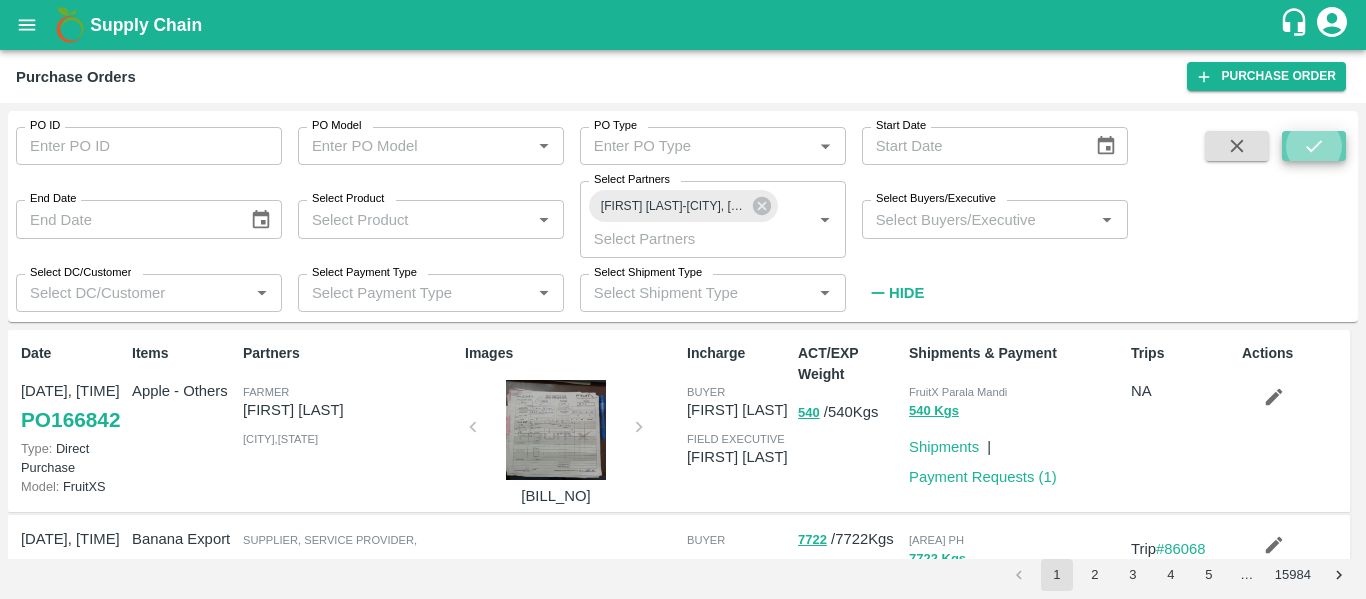 click at bounding box center (1314, 146) 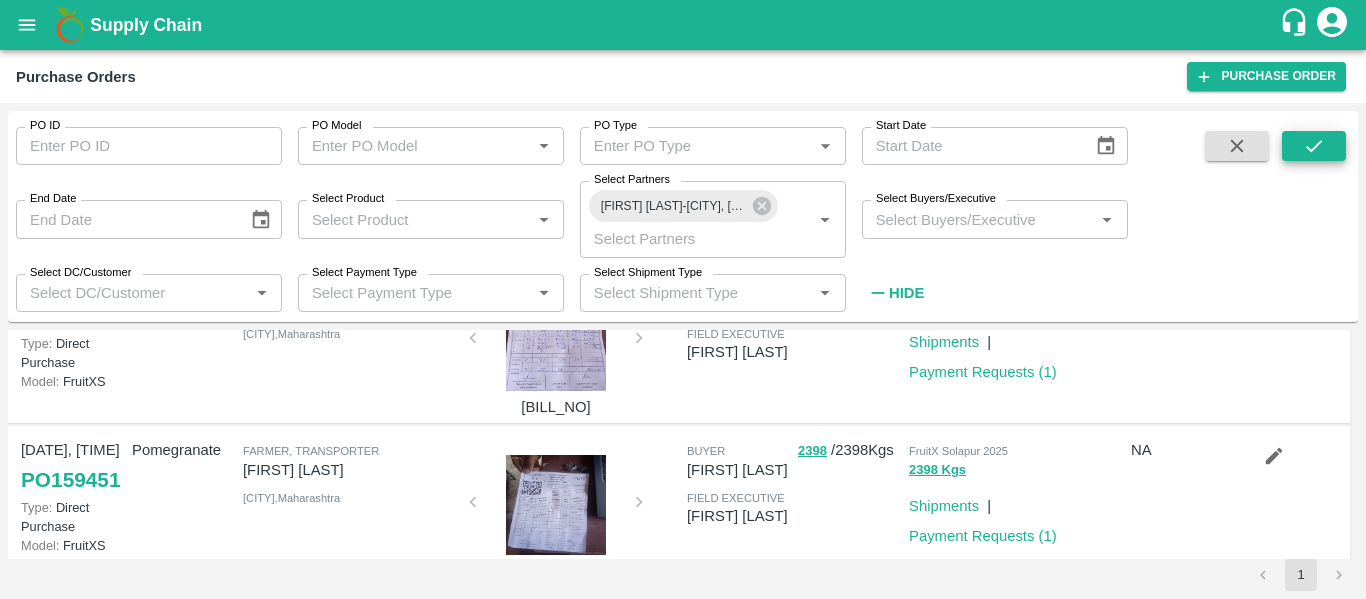 scroll, scrollTop: 0, scrollLeft: 0, axis: both 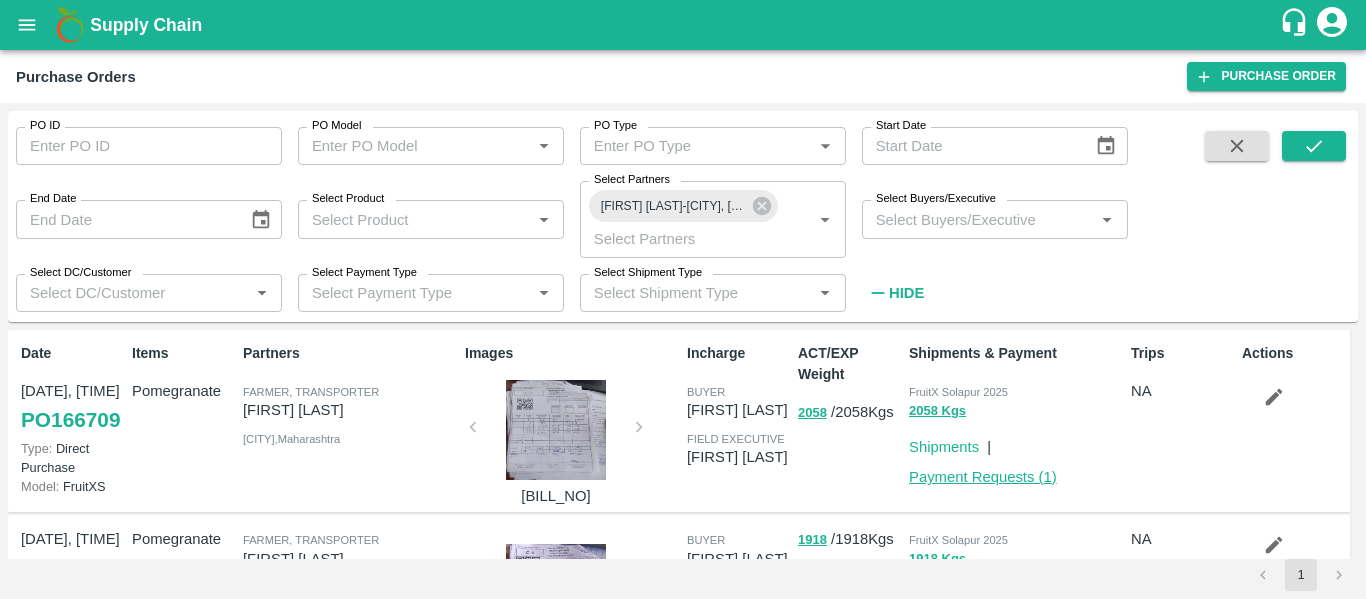 click on "Payment Requests ( 1 )" at bounding box center (983, 477) 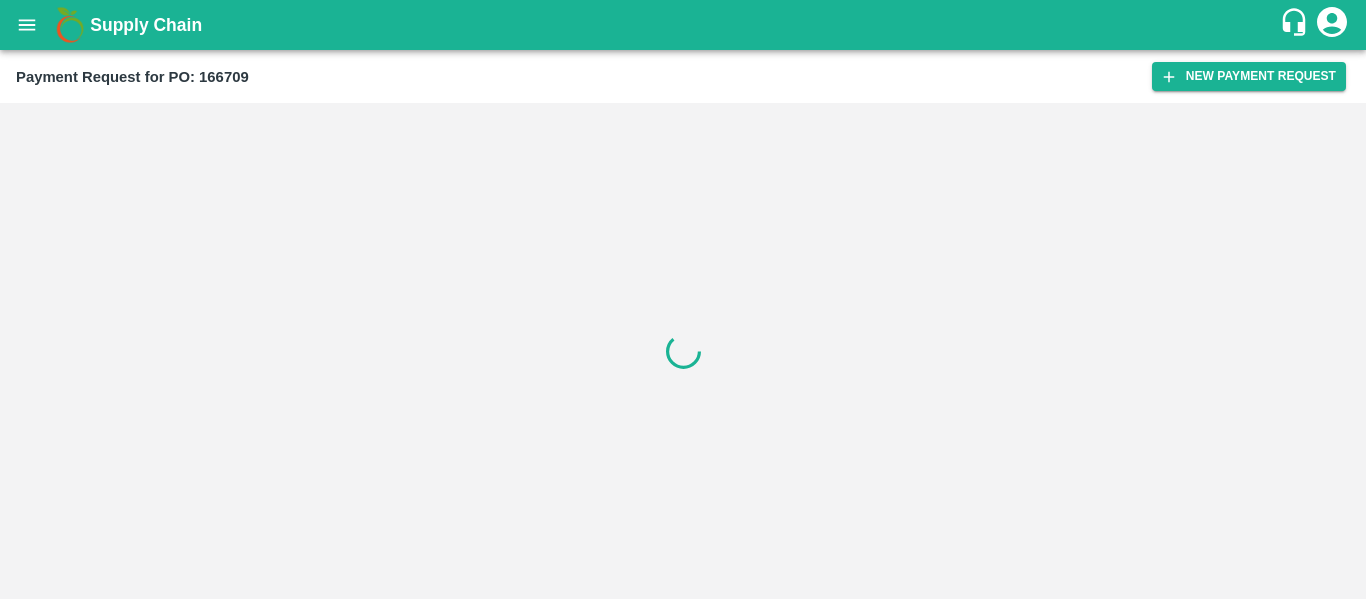 scroll, scrollTop: 0, scrollLeft: 0, axis: both 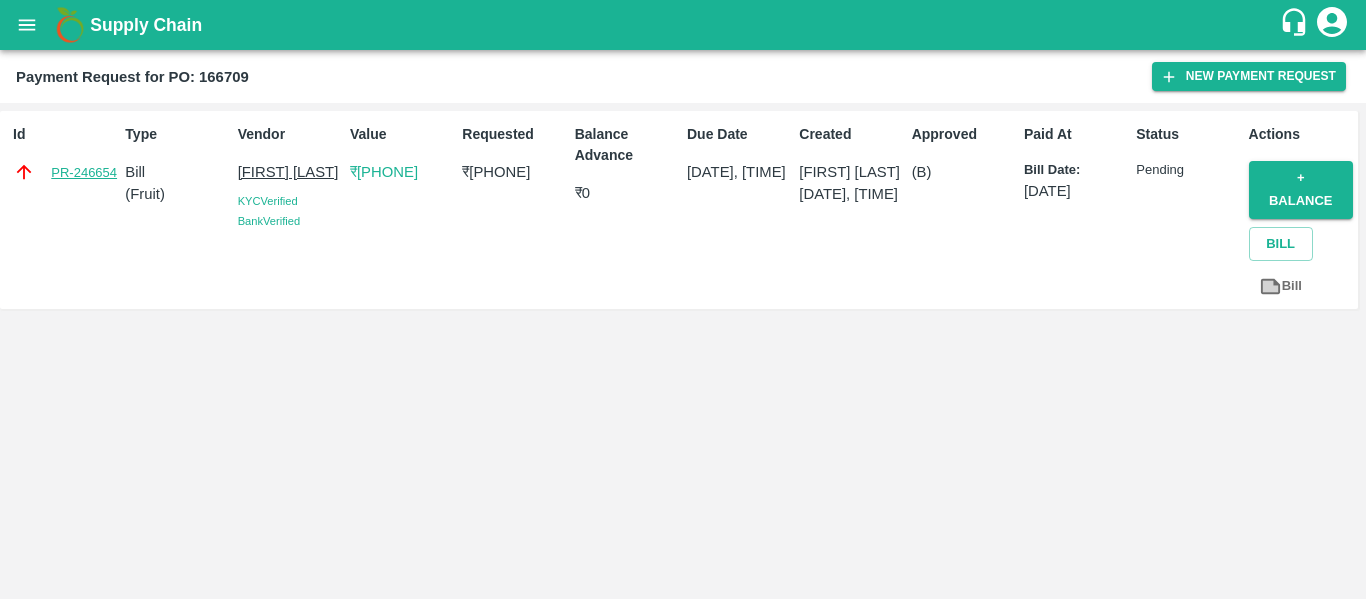 click on "PR-246654" at bounding box center [84, 173] 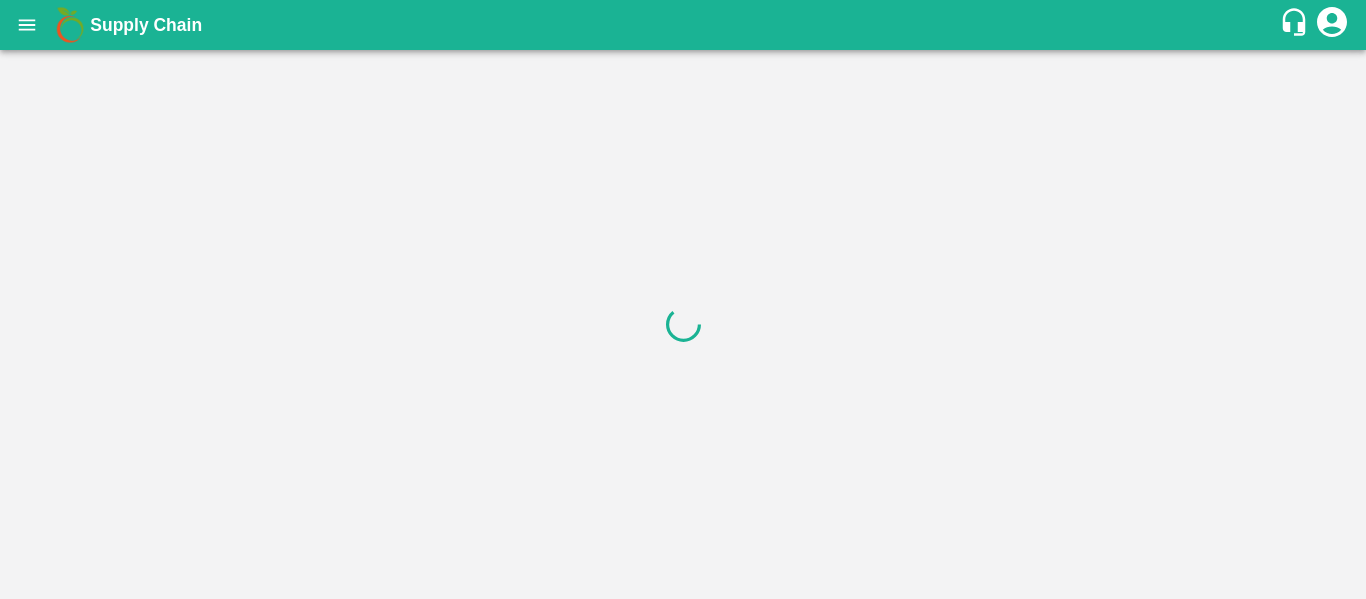 scroll, scrollTop: 0, scrollLeft: 0, axis: both 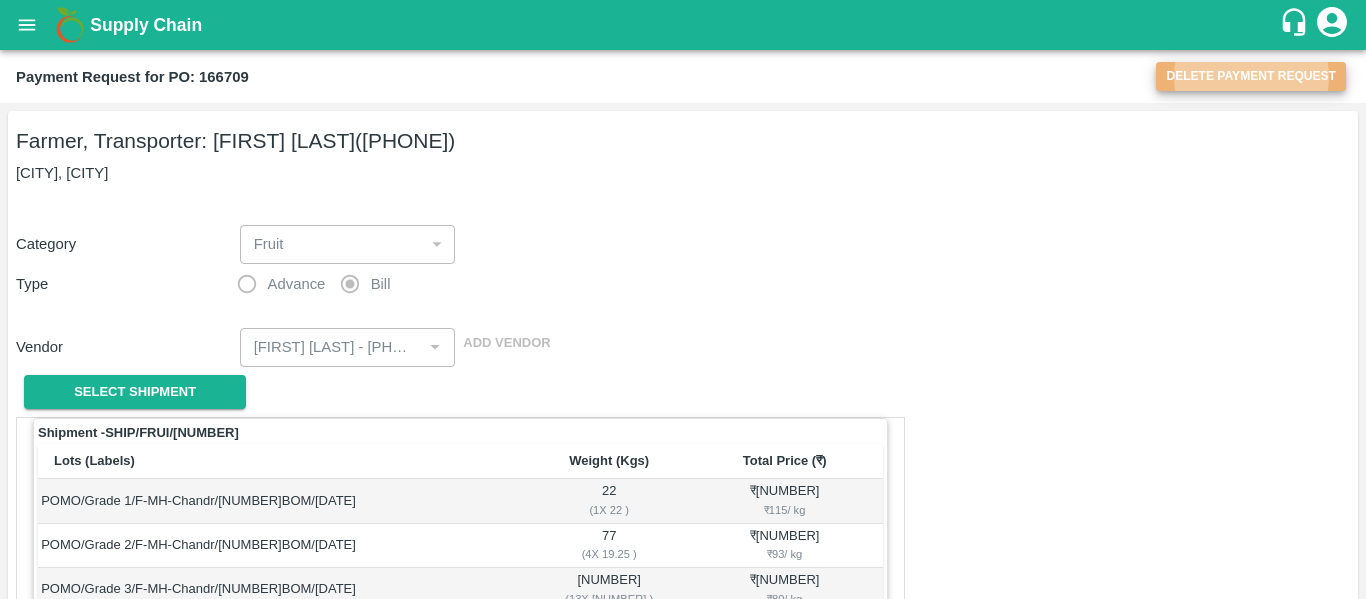 click on "Delete Payment Request" at bounding box center [1251, 76] 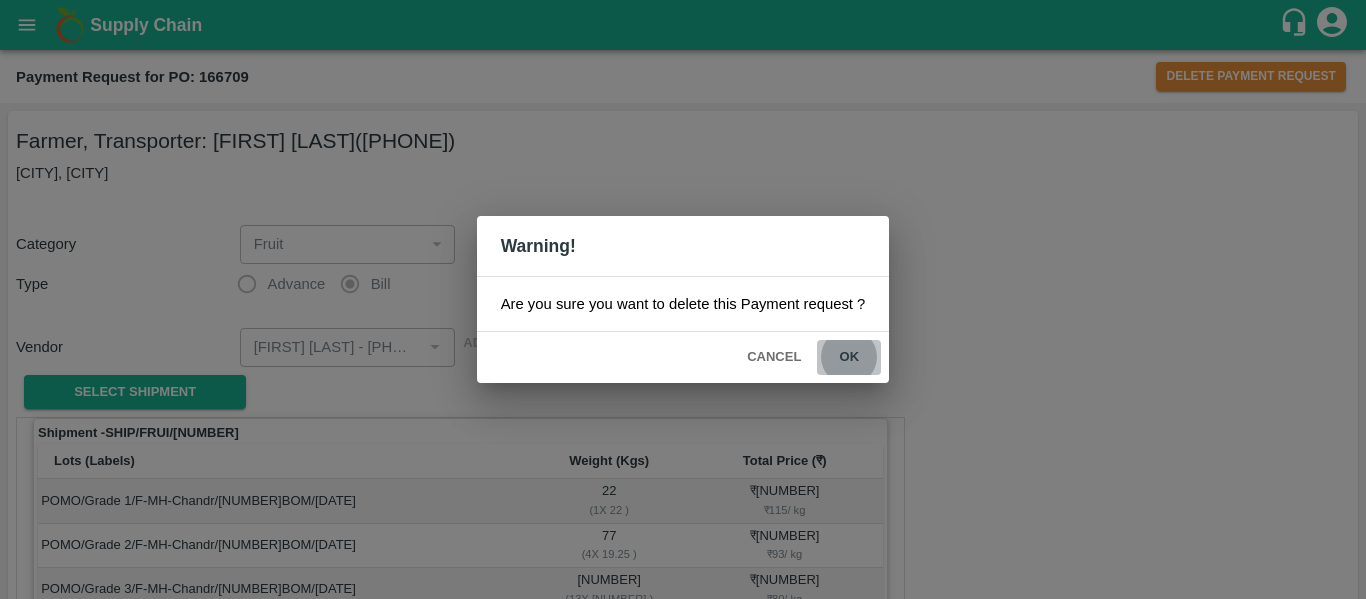 click on "ok" at bounding box center [849, 357] 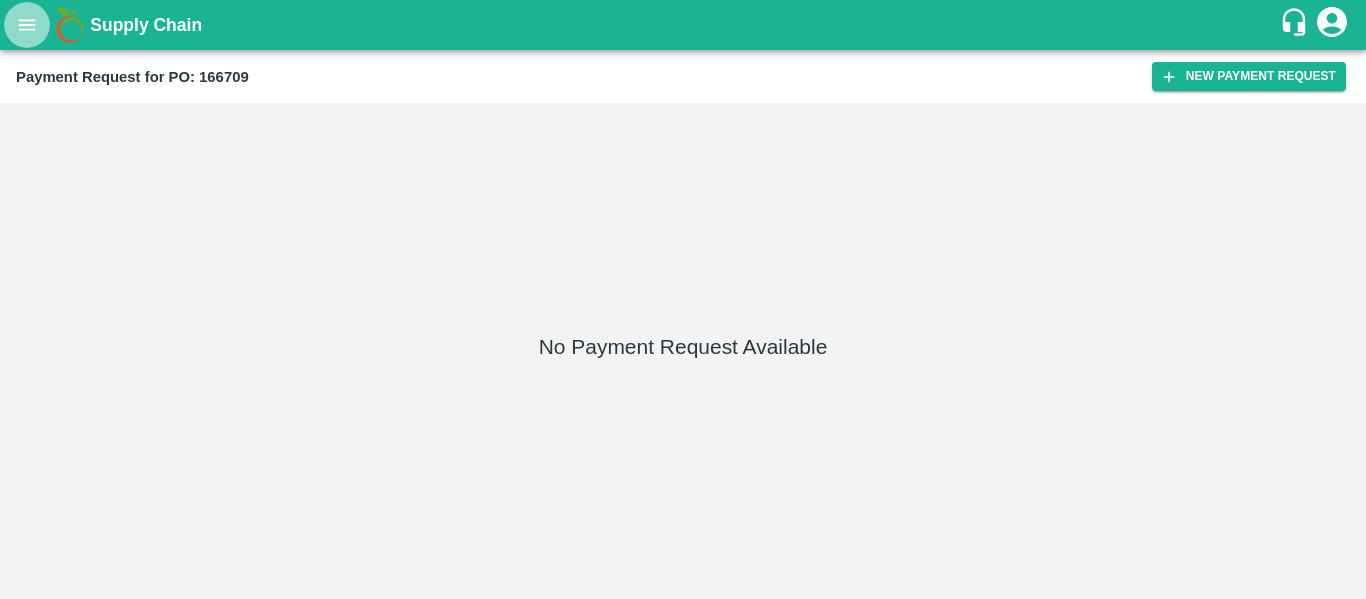 click 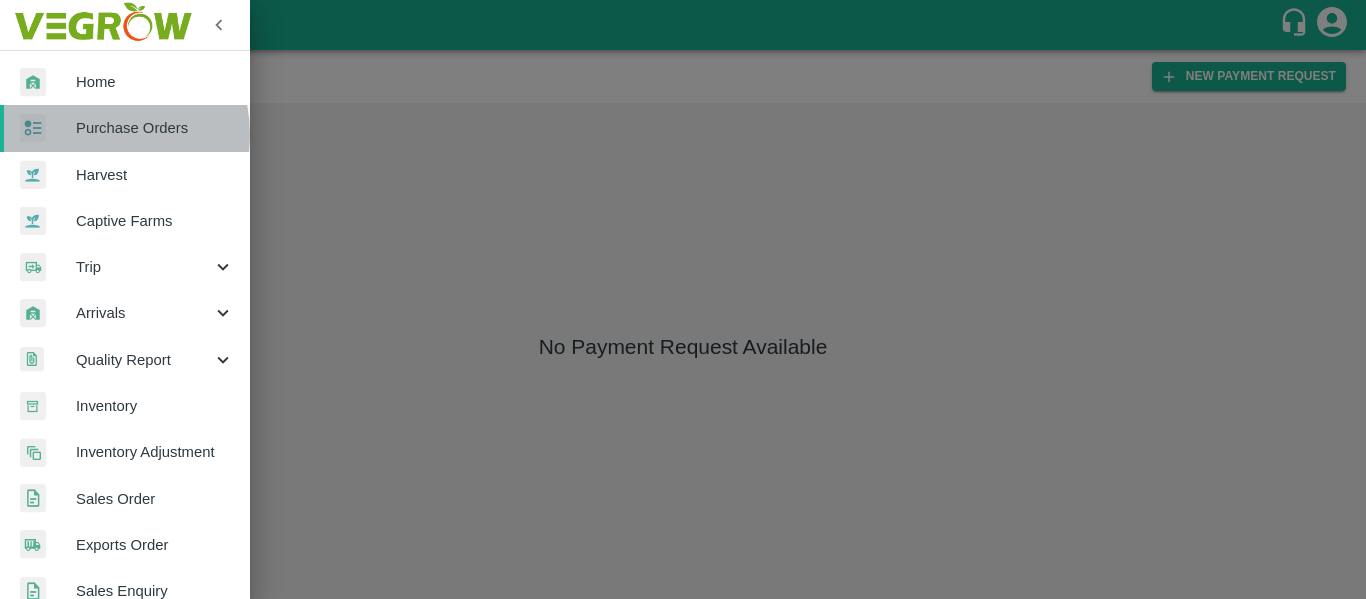 click on "Purchase Orders" at bounding box center [155, 128] 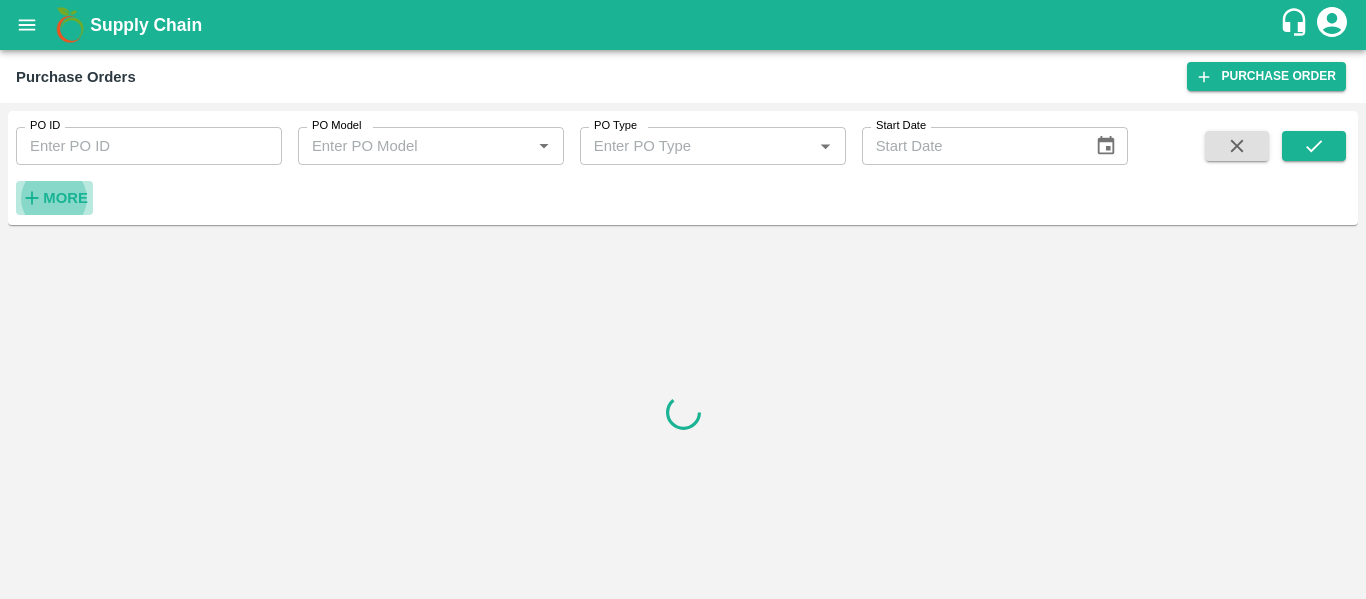 click on "More" at bounding box center [65, 198] 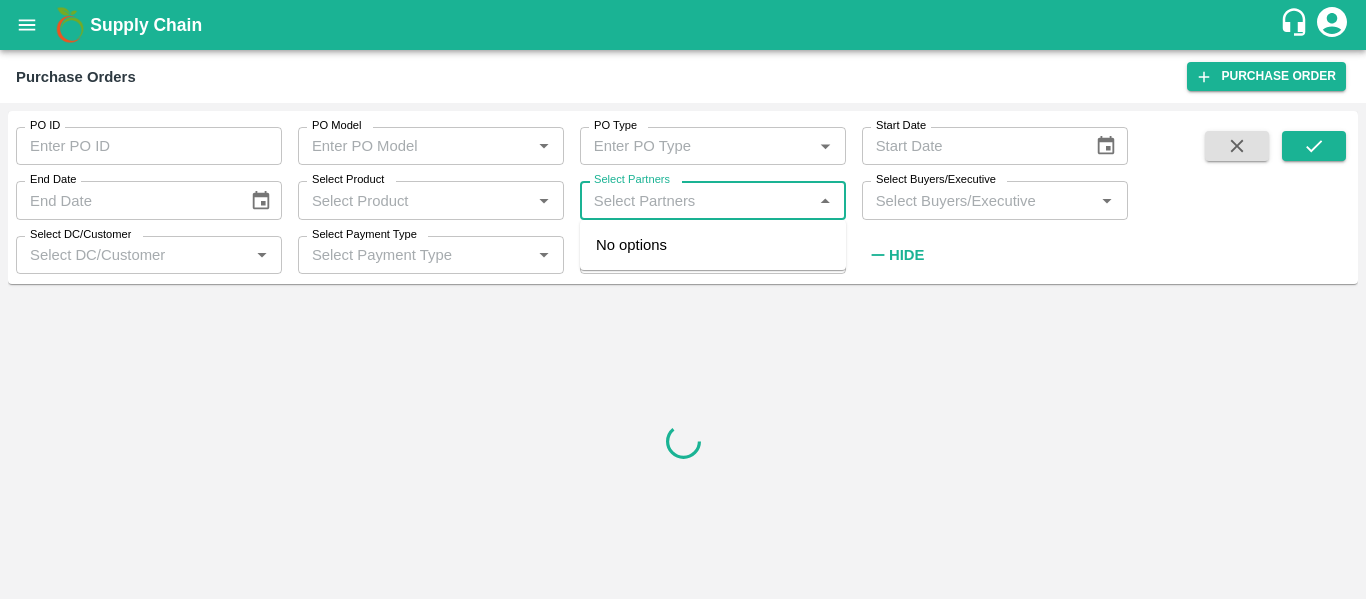 click on "Select Partners" at bounding box center (696, 200) 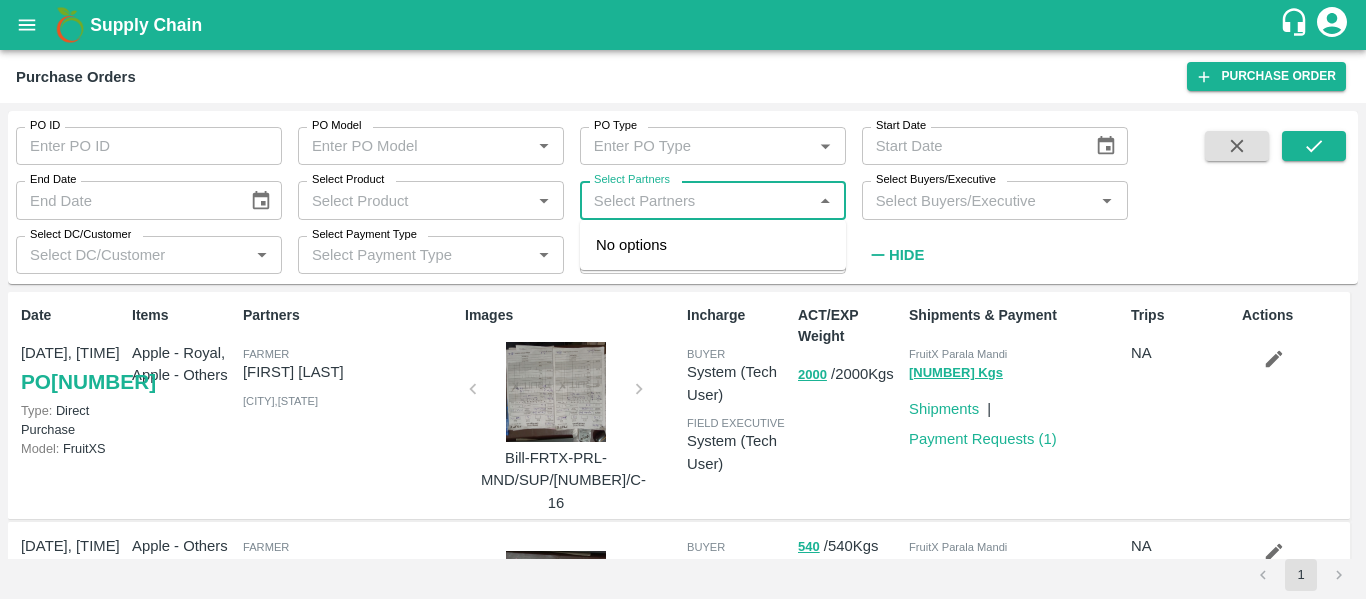 paste on "[PHONE]" 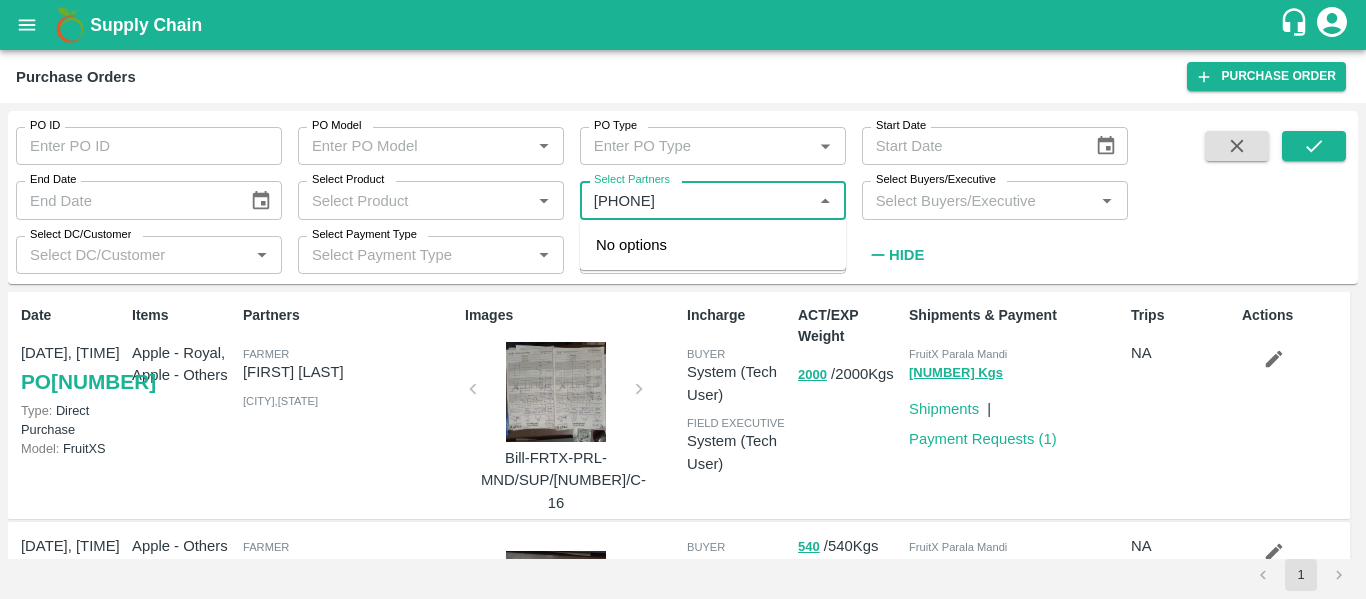 type on "[PHONE]" 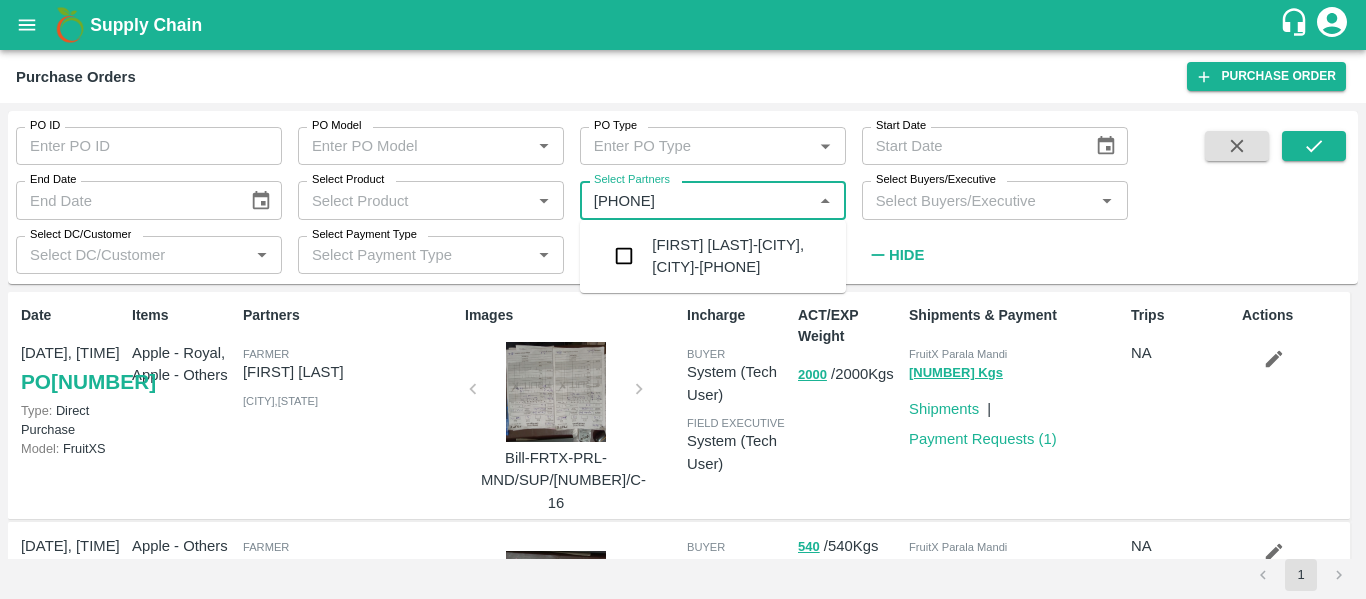 drag, startPoint x: 699, startPoint y: 201, endPoint x: 633, endPoint y: 265, distance: 91.93476 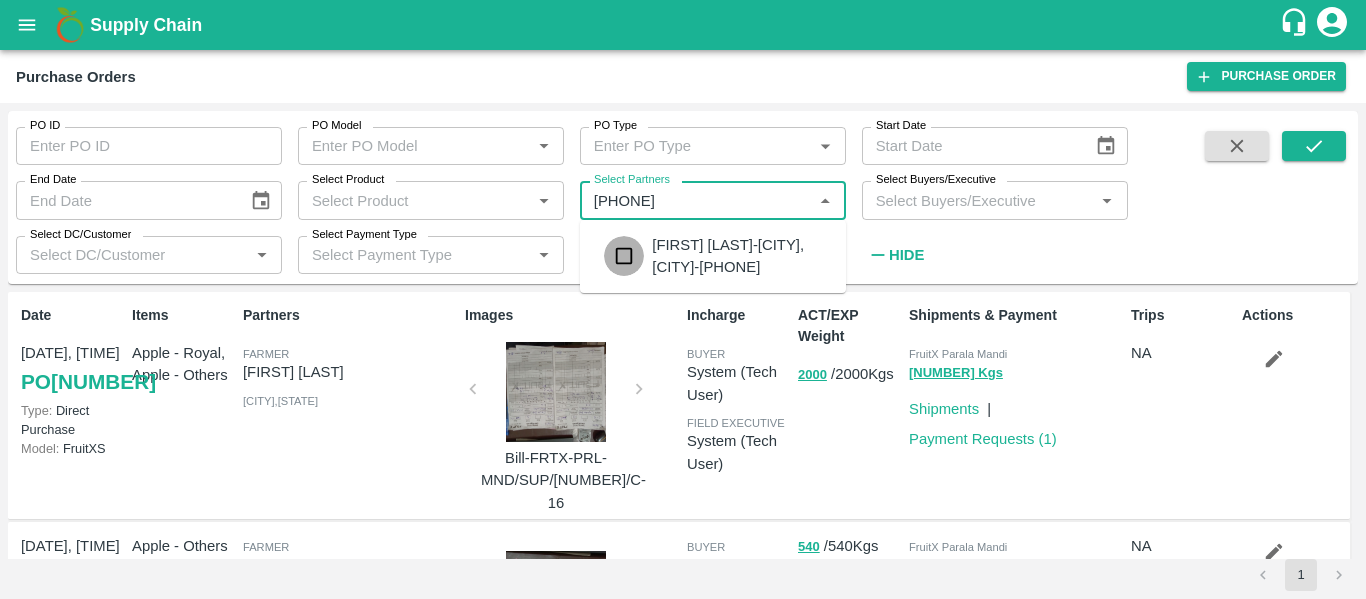click at bounding box center [624, 256] 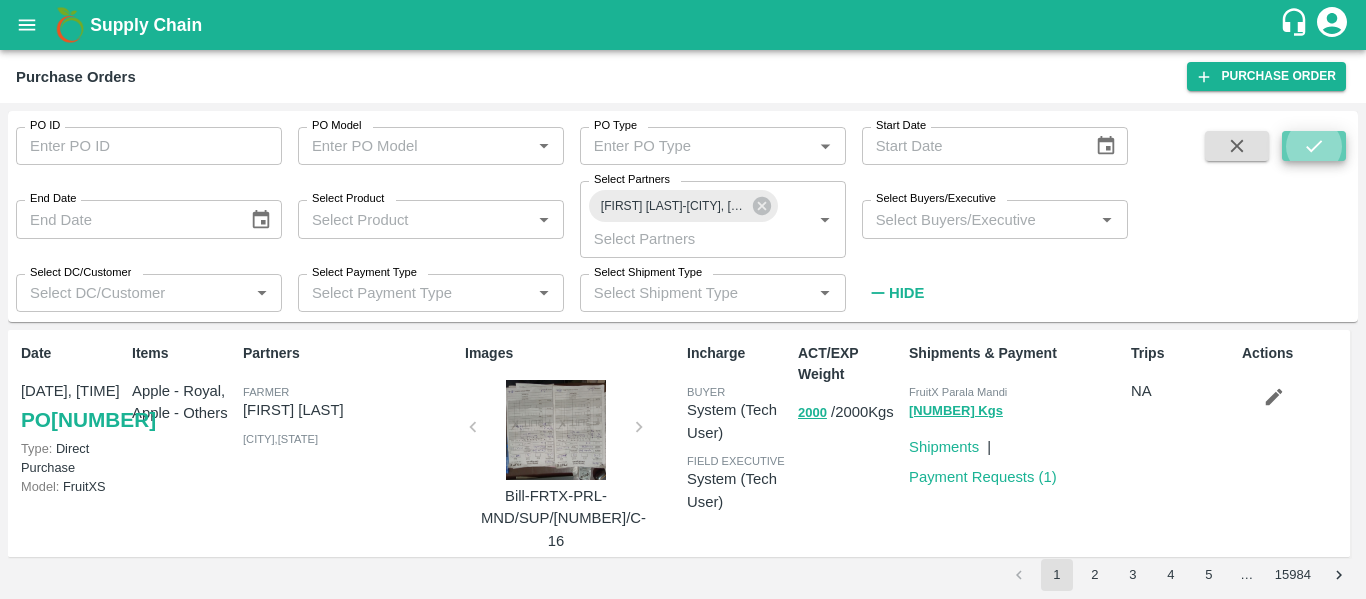 click 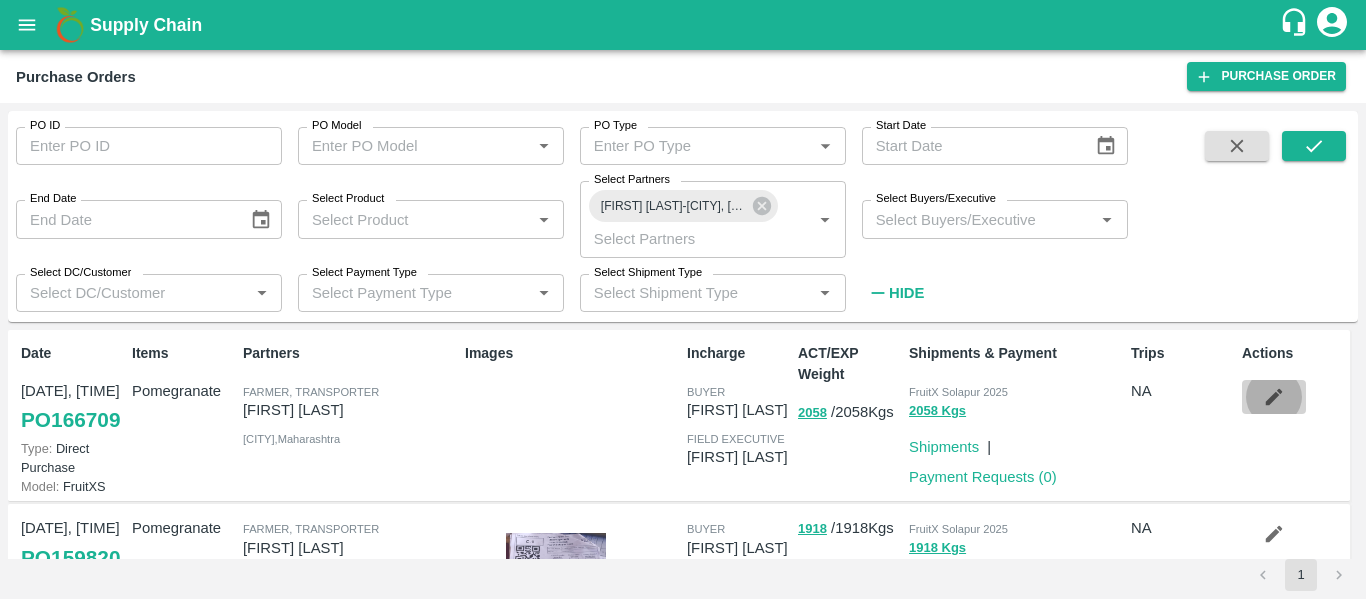 click 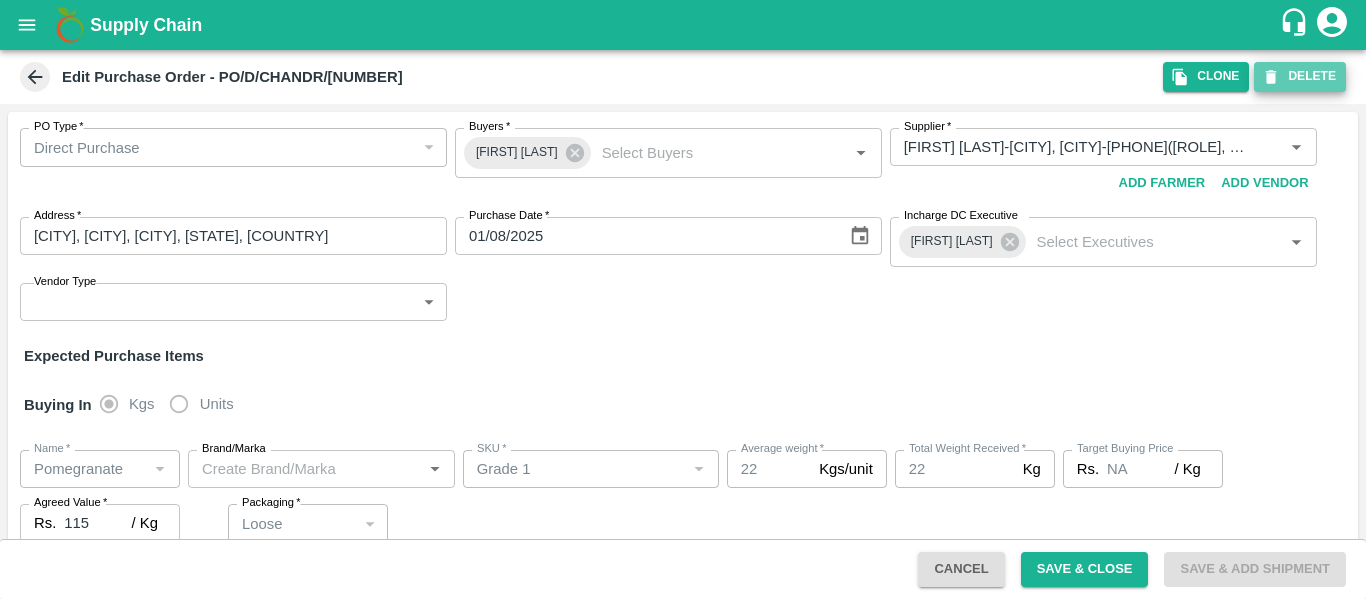 click on "DELETE" at bounding box center (1300, 76) 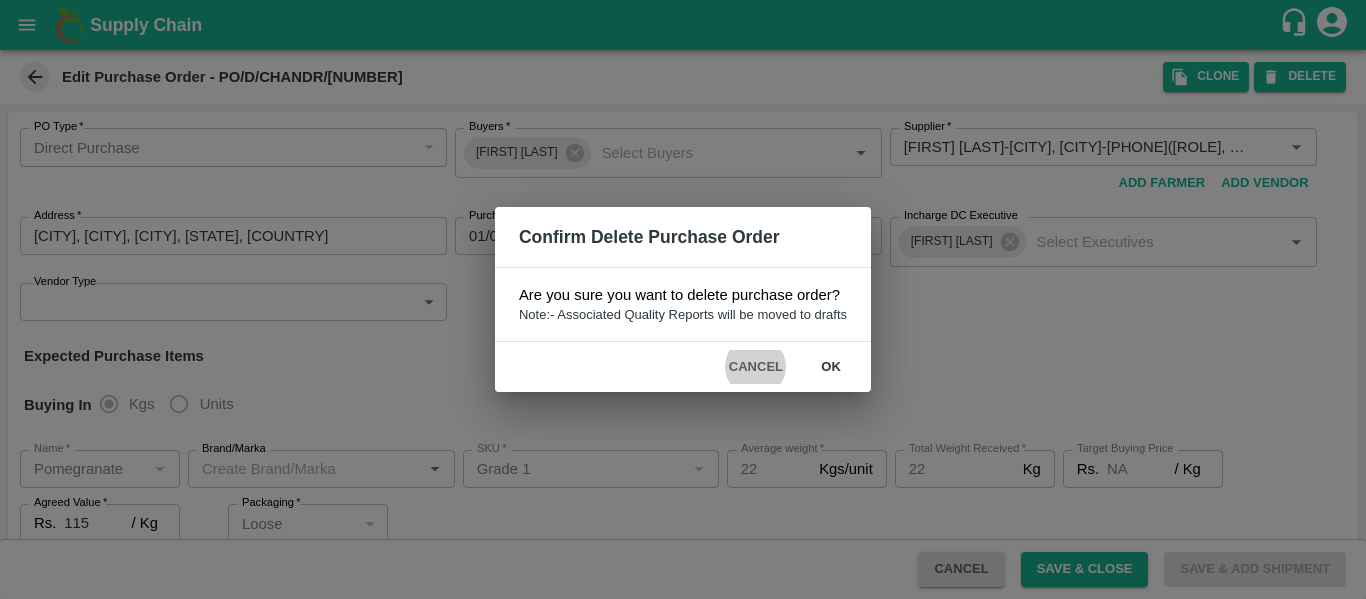 click on "ok" at bounding box center (831, 367) 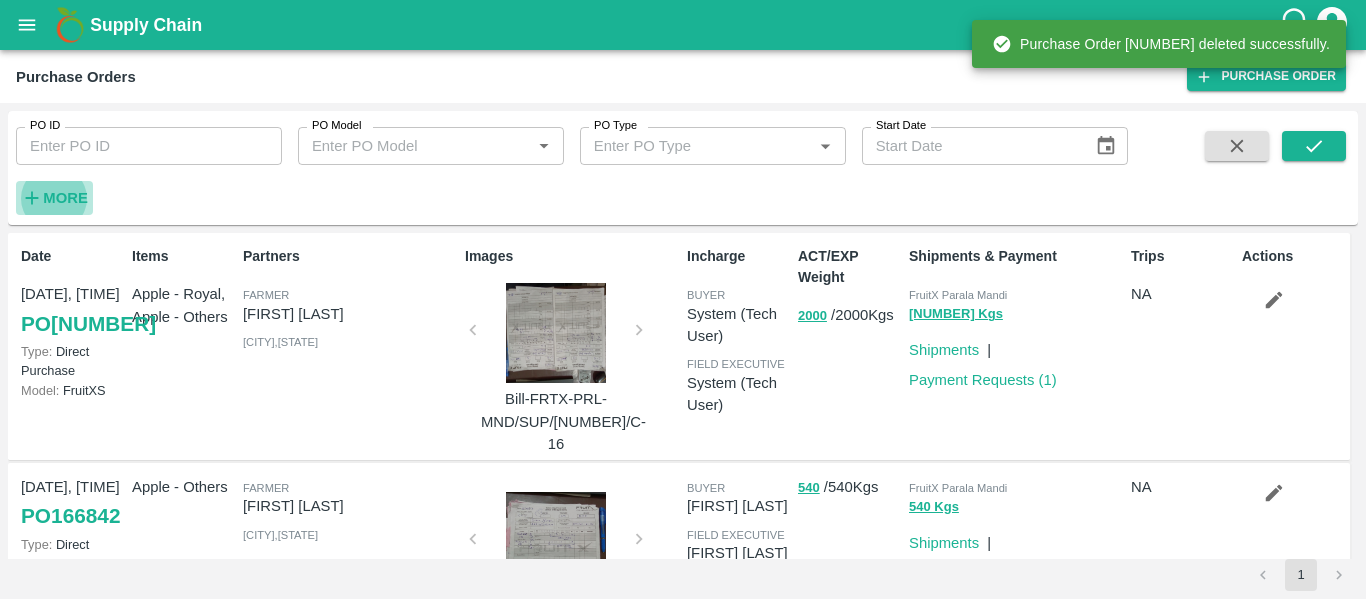 click on "More" at bounding box center (65, 198) 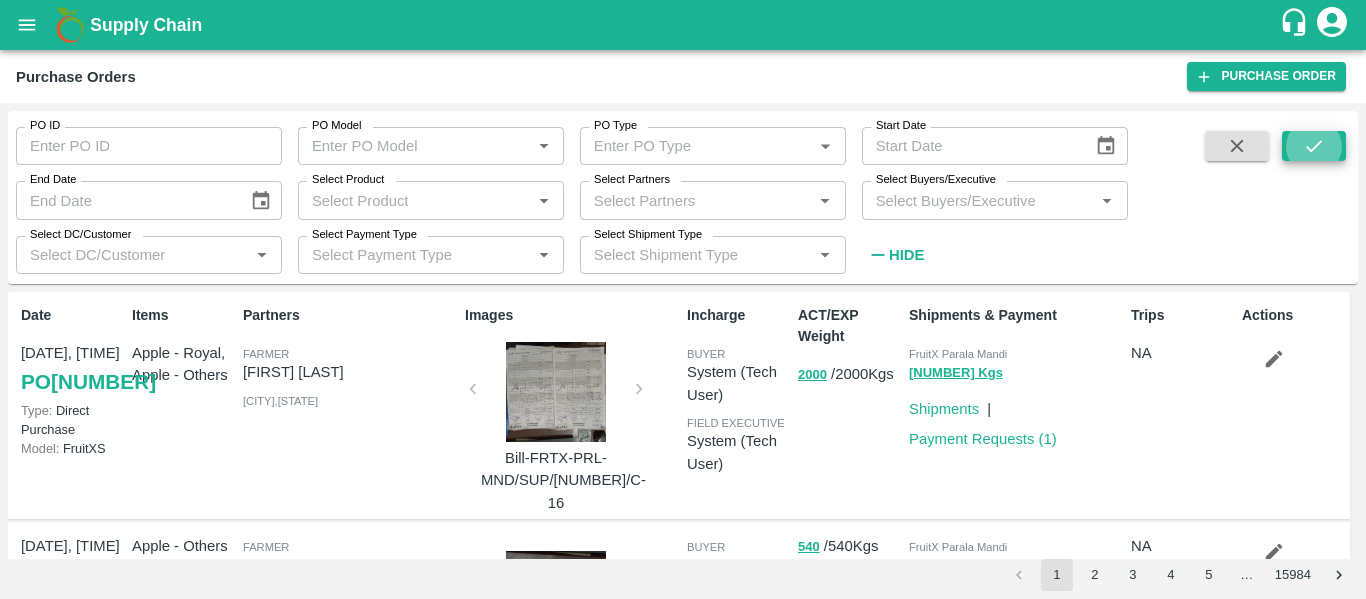 click 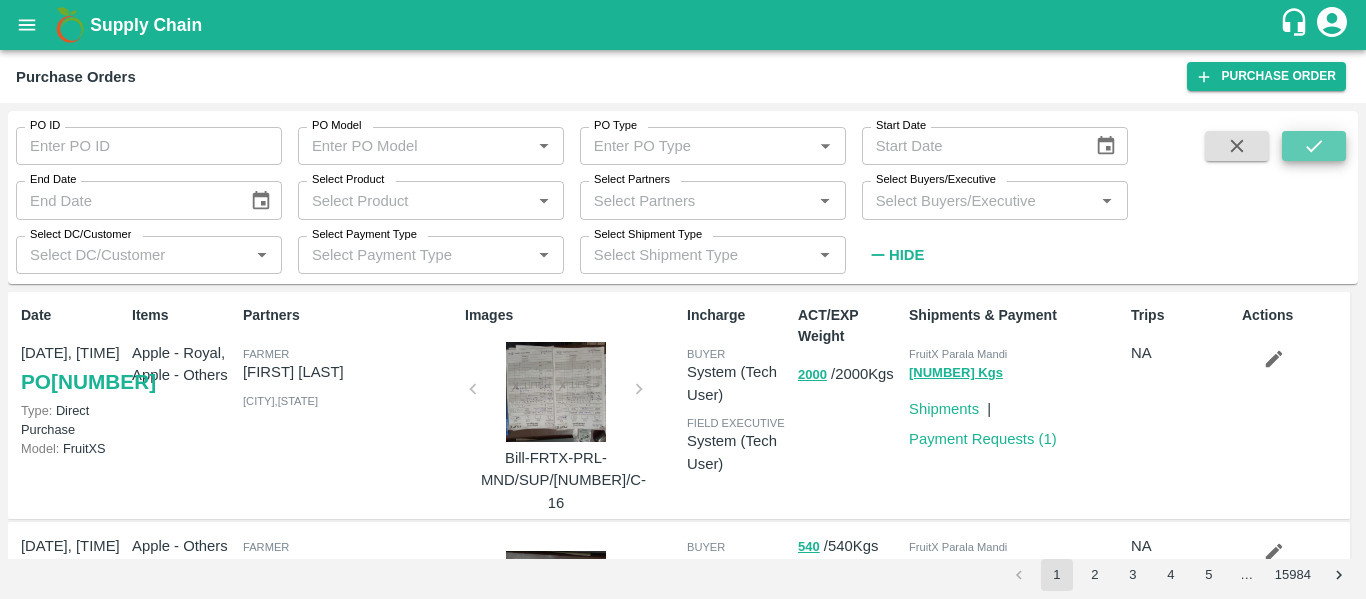 click at bounding box center (1314, 146) 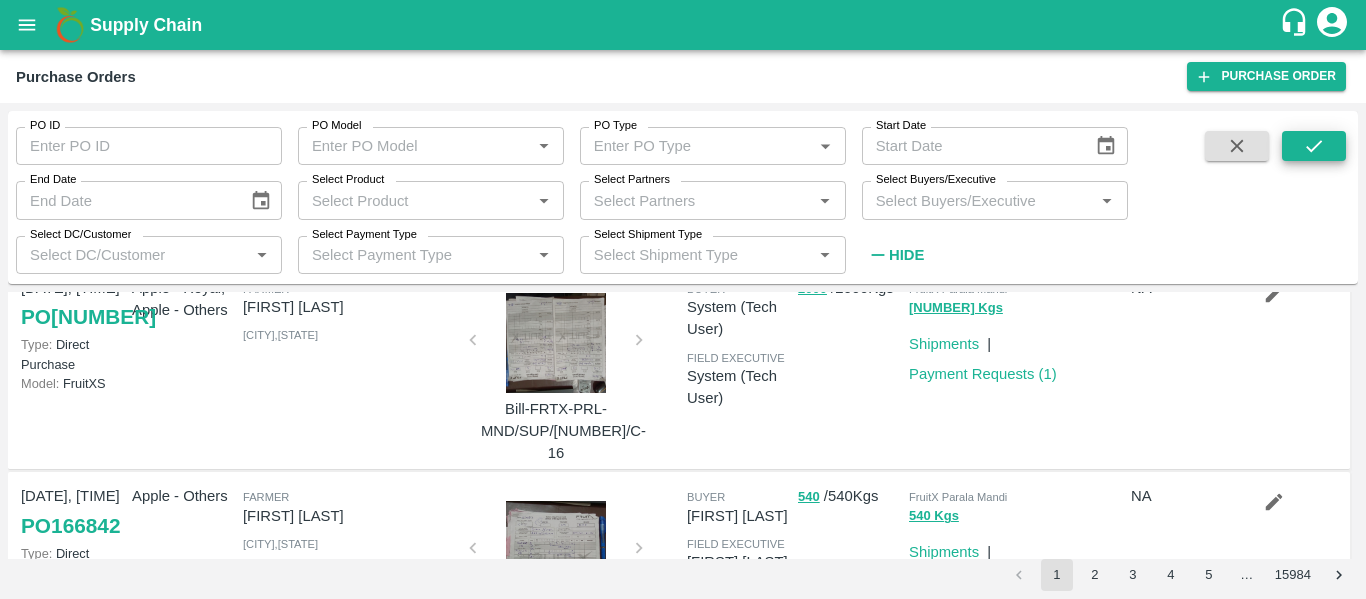 scroll, scrollTop: 0, scrollLeft: 0, axis: both 